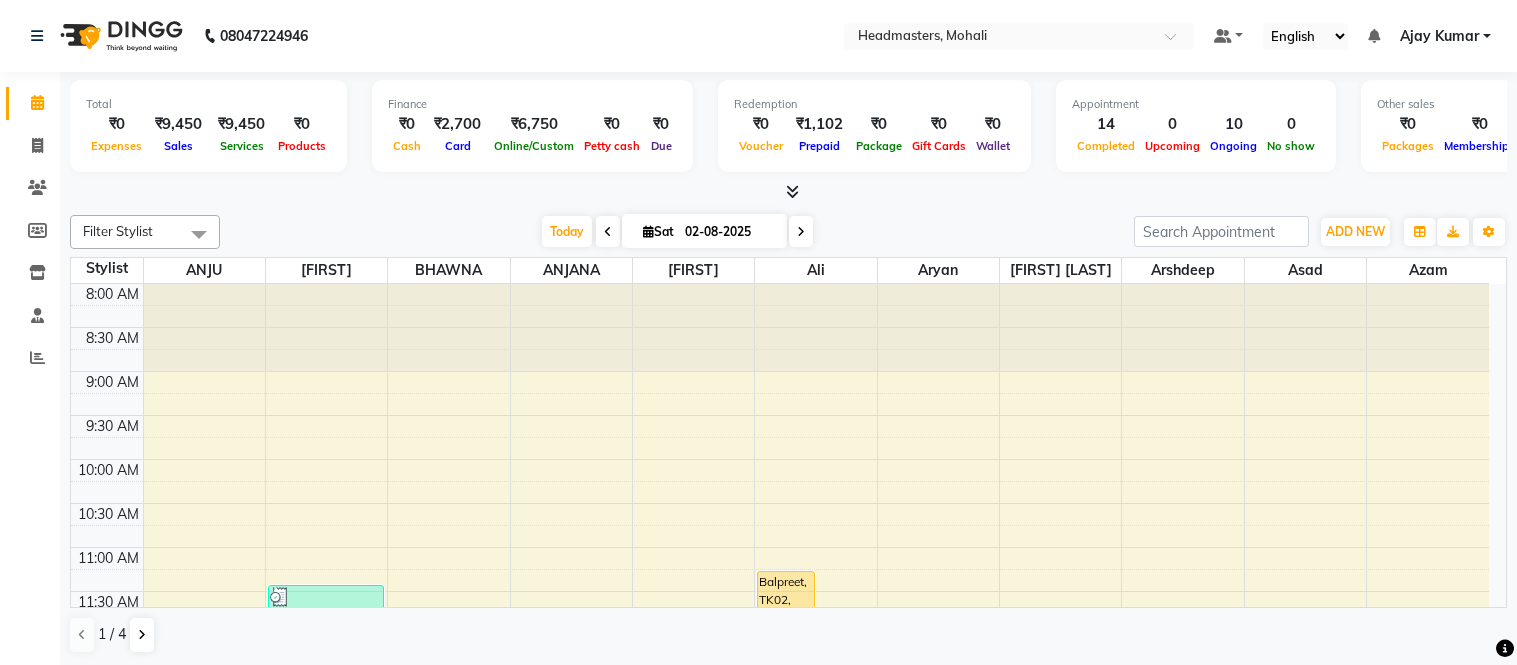 scroll, scrollTop: 0, scrollLeft: 0, axis: both 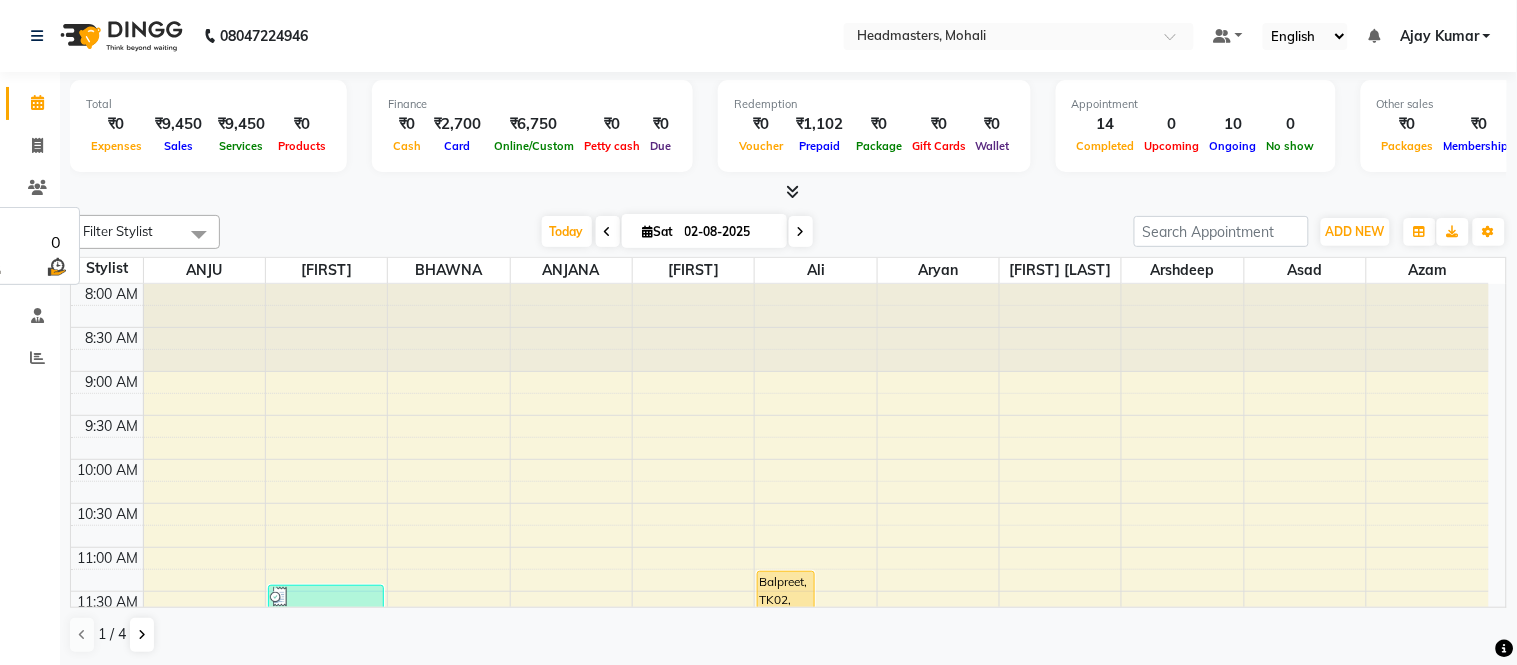 click on "Today  Sat 02-08-2025" at bounding box center [677, 232] 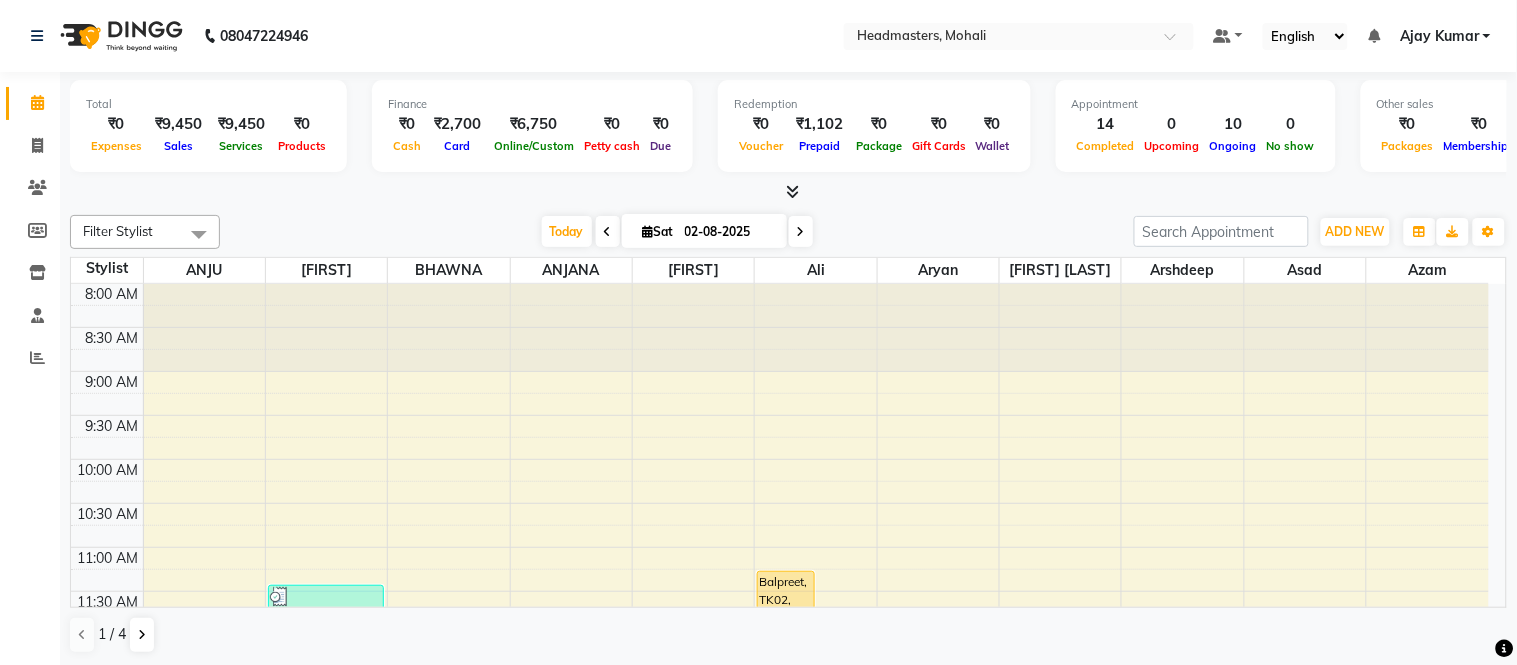 click at bounding box center (792, 191) 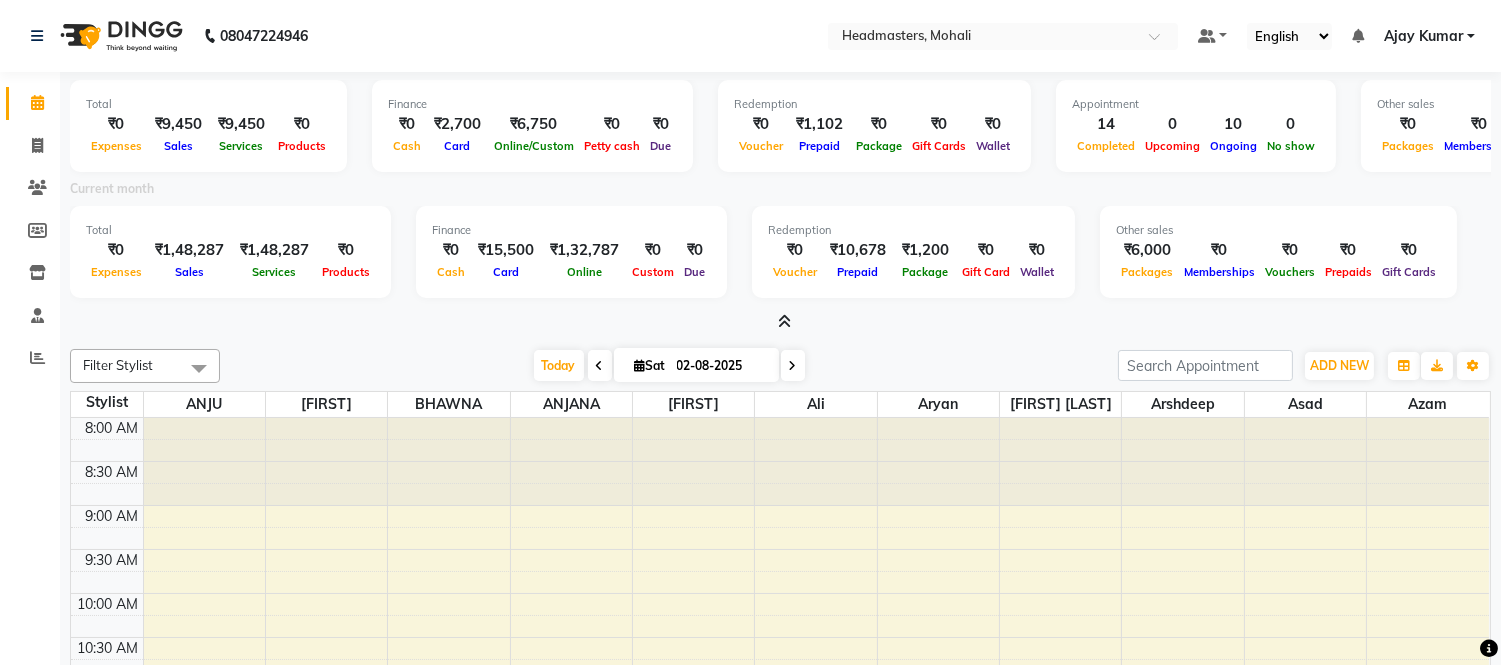 click on "08047224946 Select Location × Headmasters, Mohali Default Panel My Panel English ENGLISH Español العربية मराठी हिंदी ગુજરાતી தமிழ் 中文 Notifications nothing to show Ajay Kumar Manage Profile Change Password Sign out  Version:3.15.11" 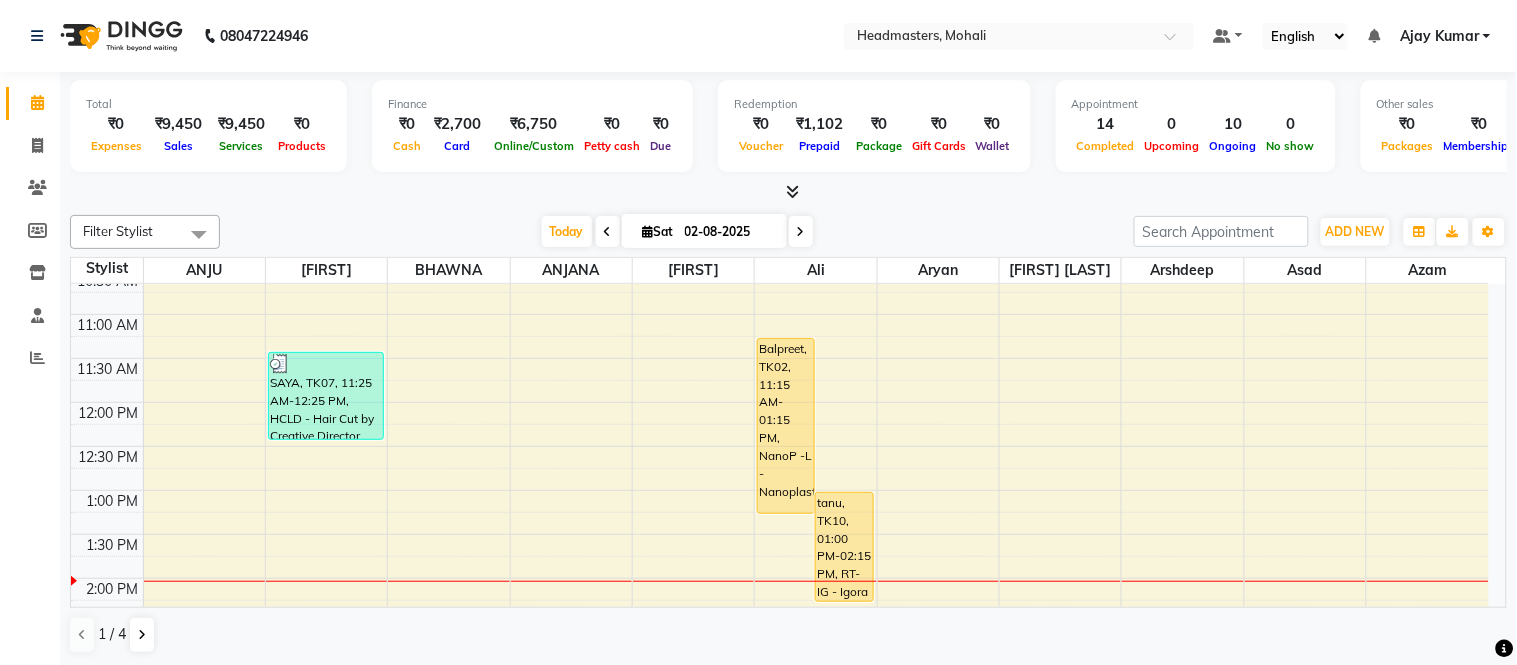scroll, scrollTop: 222, scrollLeft: 0, axis: vertical 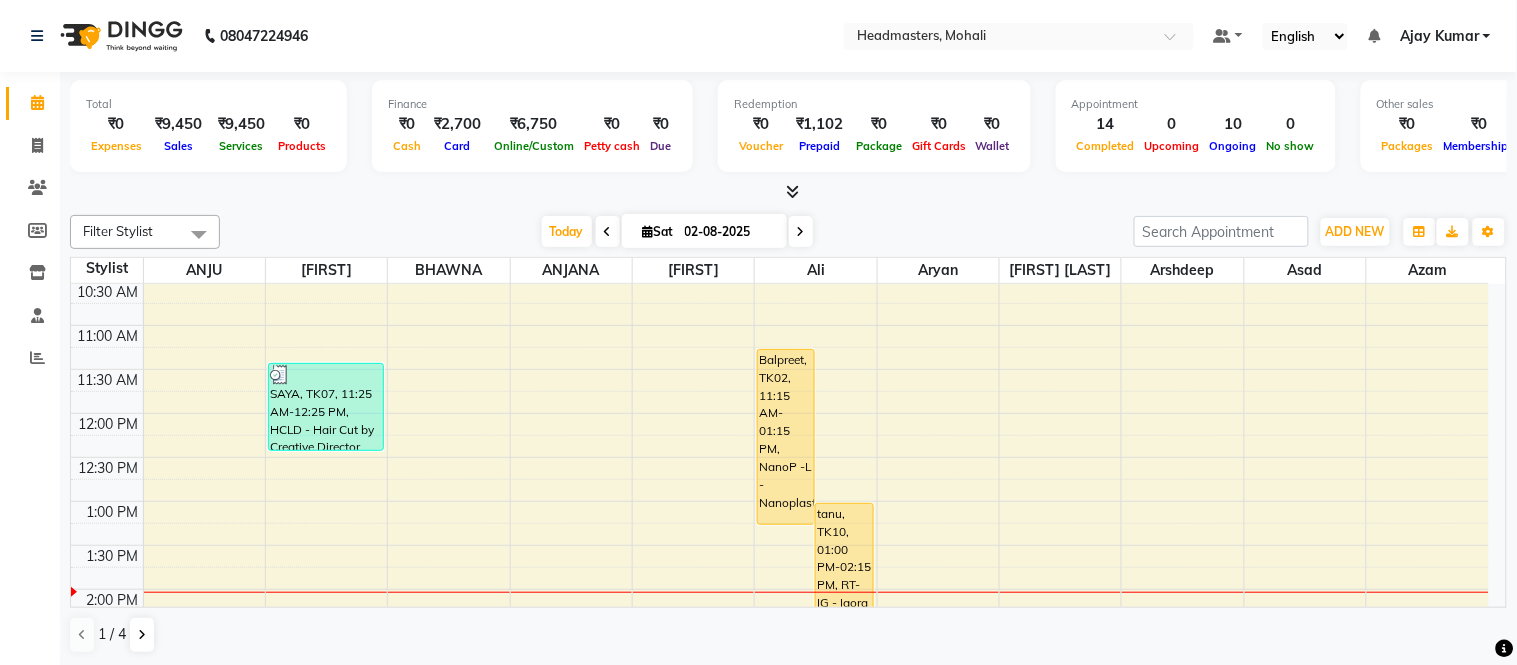 click at bounding box center [801, 232] 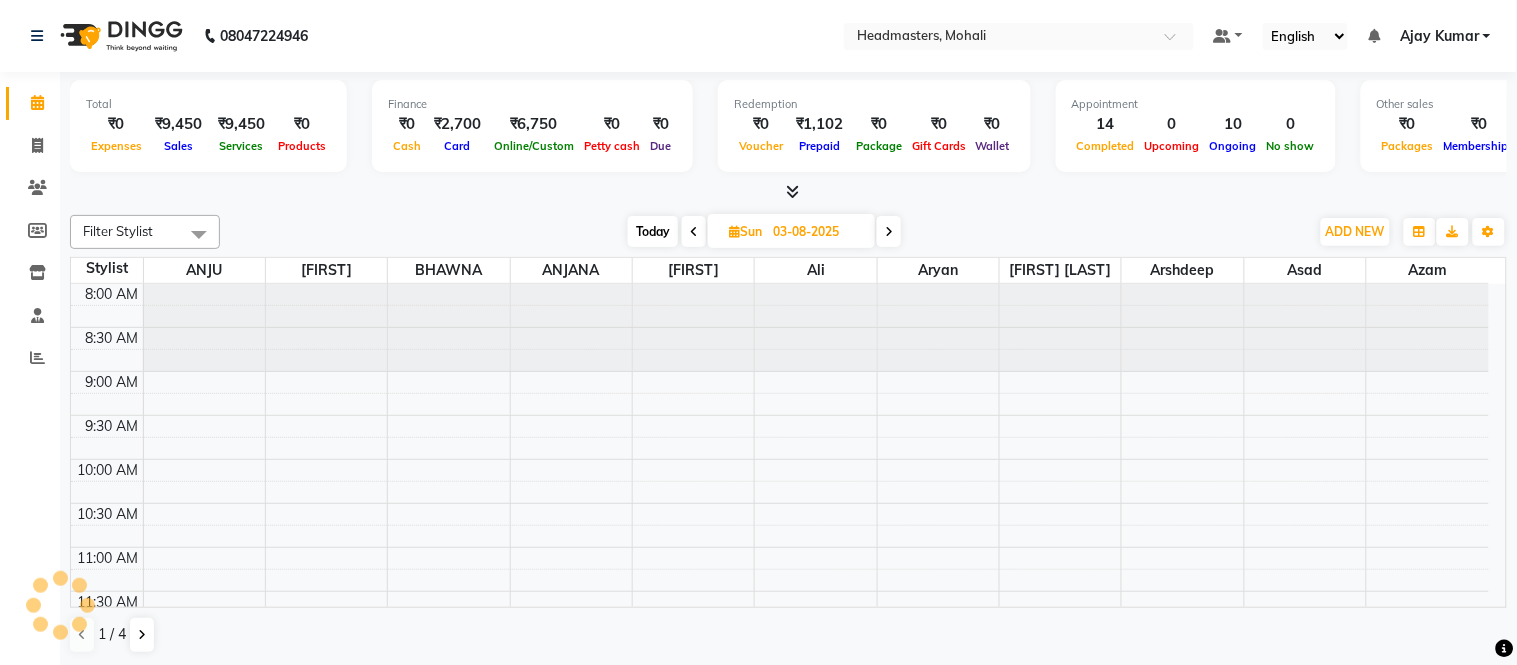 scroll, scrollTop: 531, scrollLeft: 0, axis: vertical 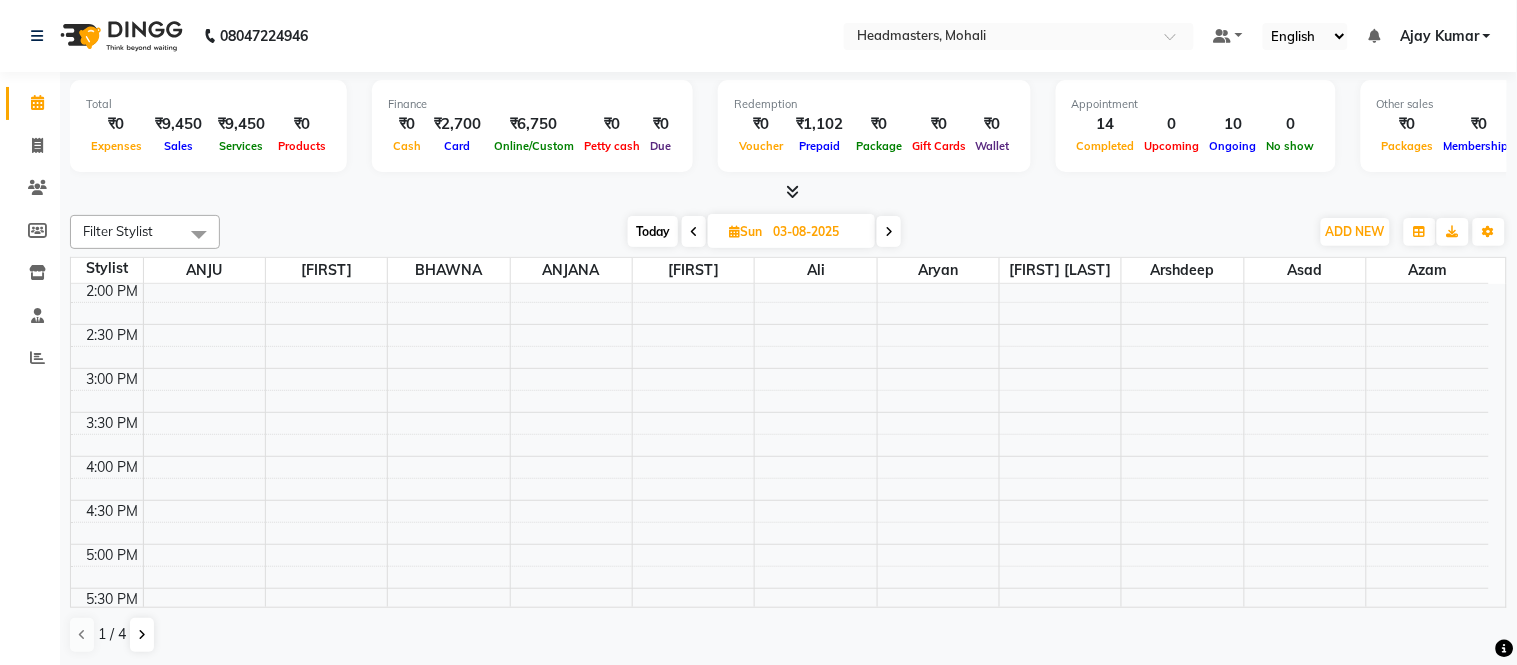 click at bounding box center [694, 232] 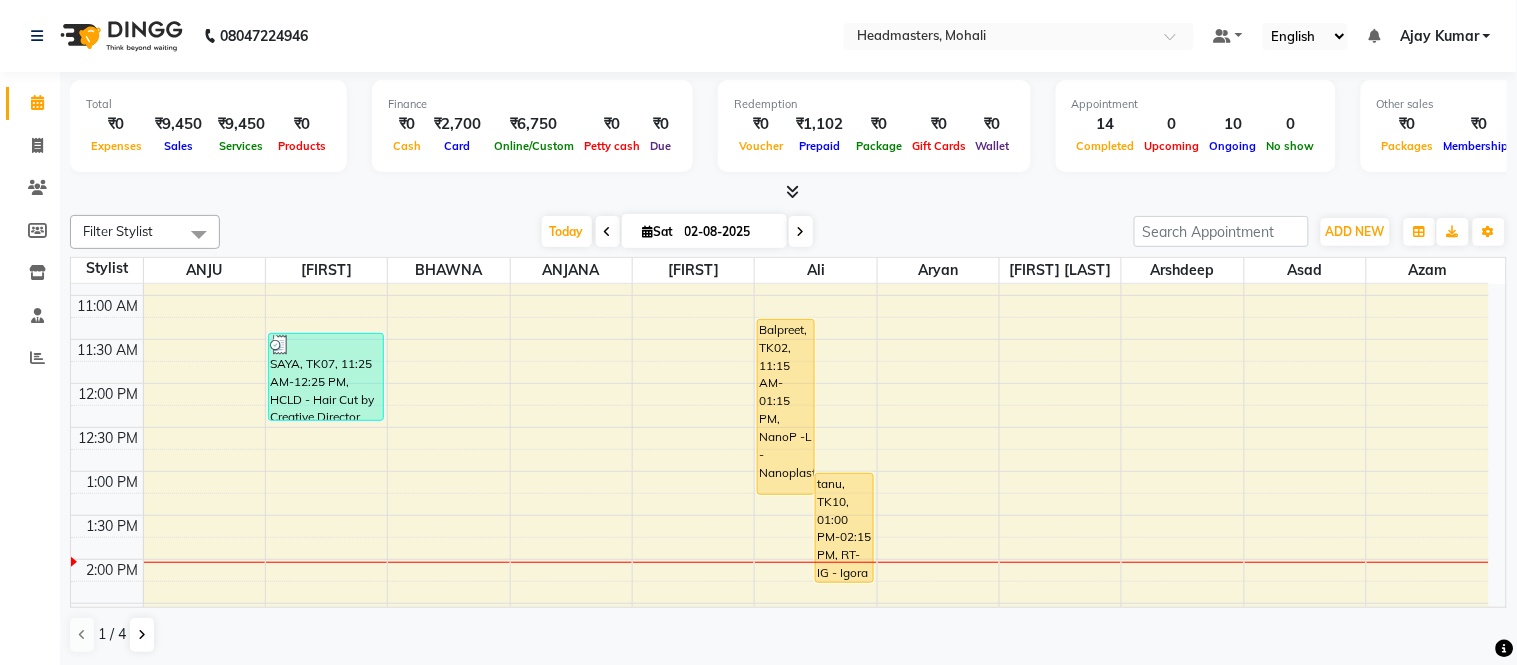 scroll, scrollTop: 247, scrollLeft: 0, axis: vertical 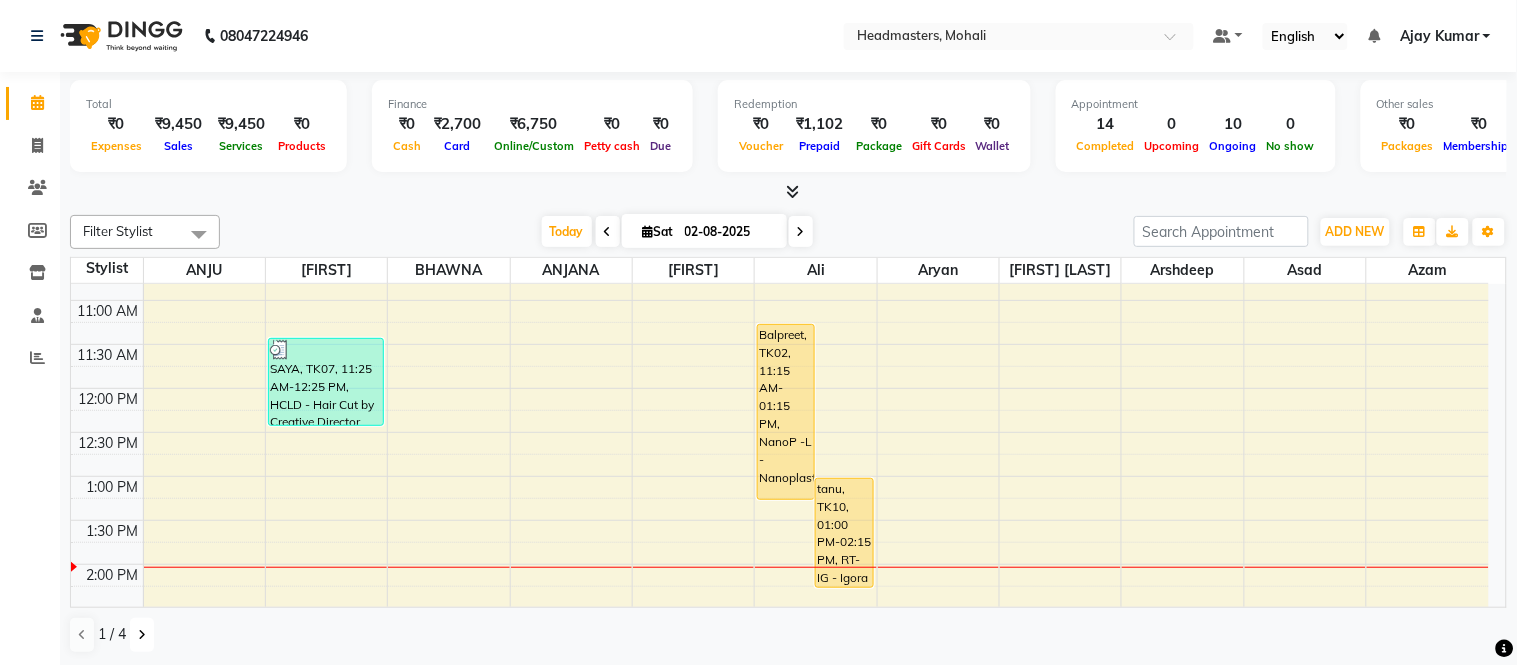 click at bounding box center [142, 635] 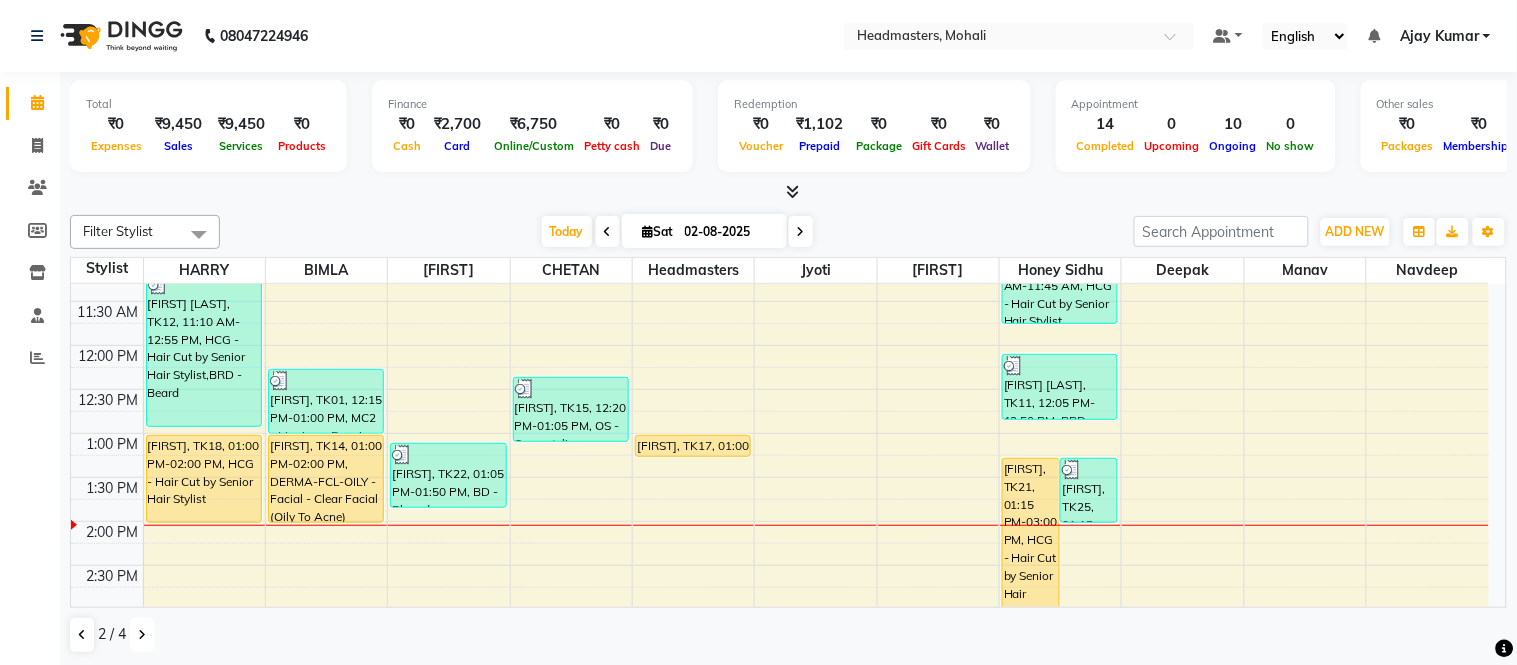 scroll, scrollTop: 358, scrollLeft: 0, axis: vertical 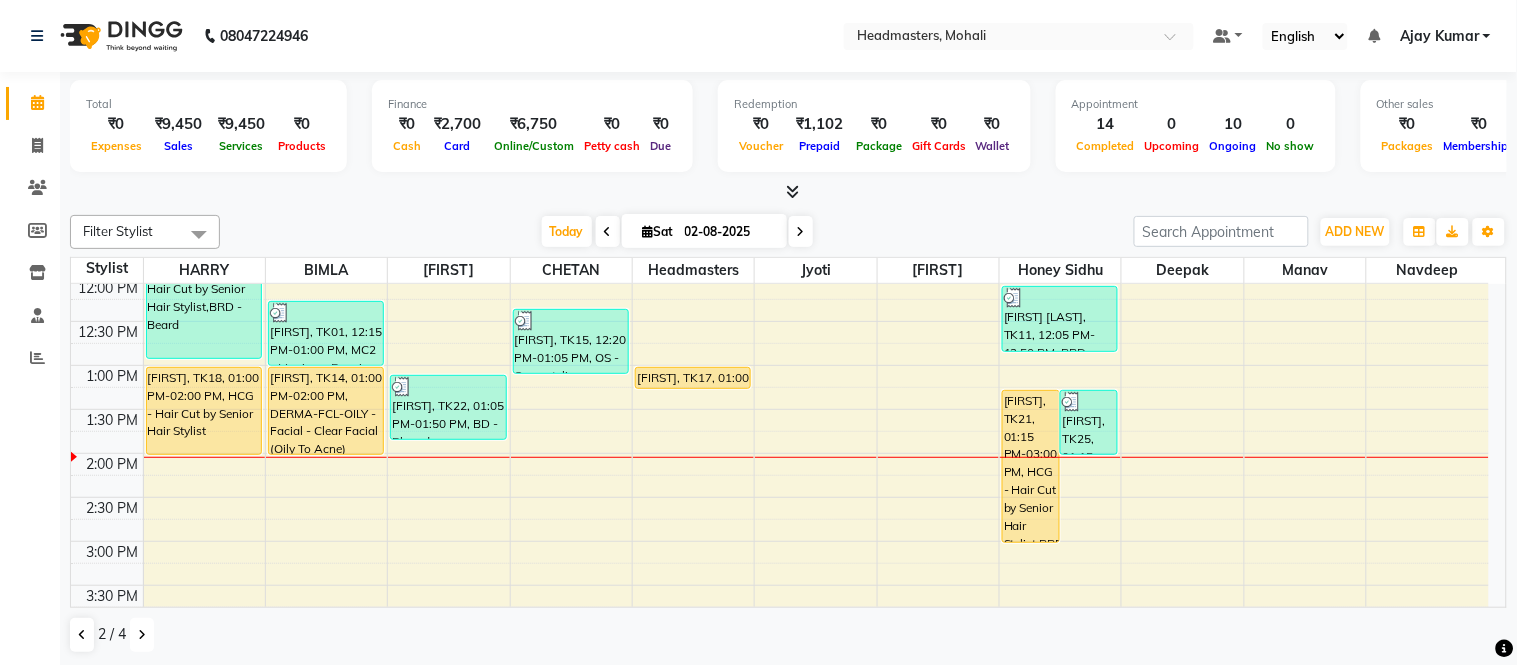 click at bounding box center (142, 635) 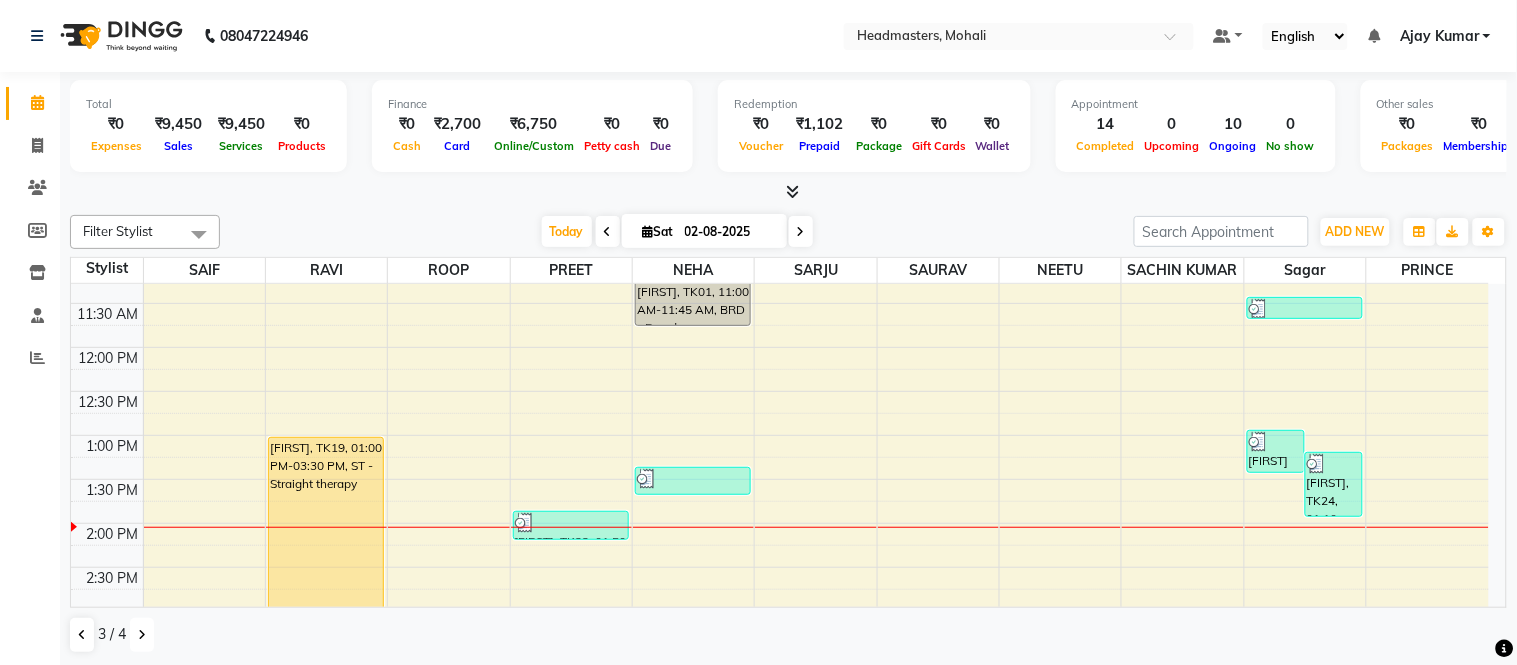 scroll, scrollTop: 333, scrollLeft: 0, axis: vertical 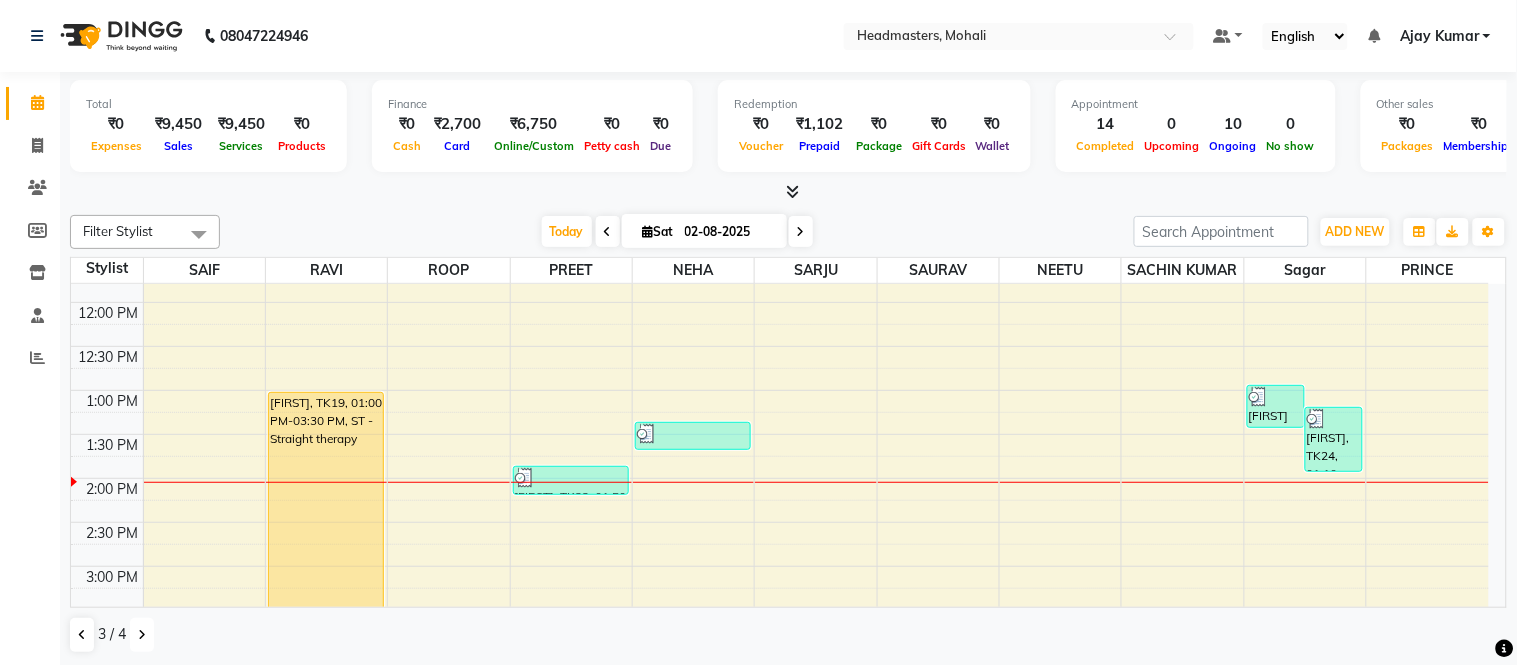 click at bounding box center [142, 635] 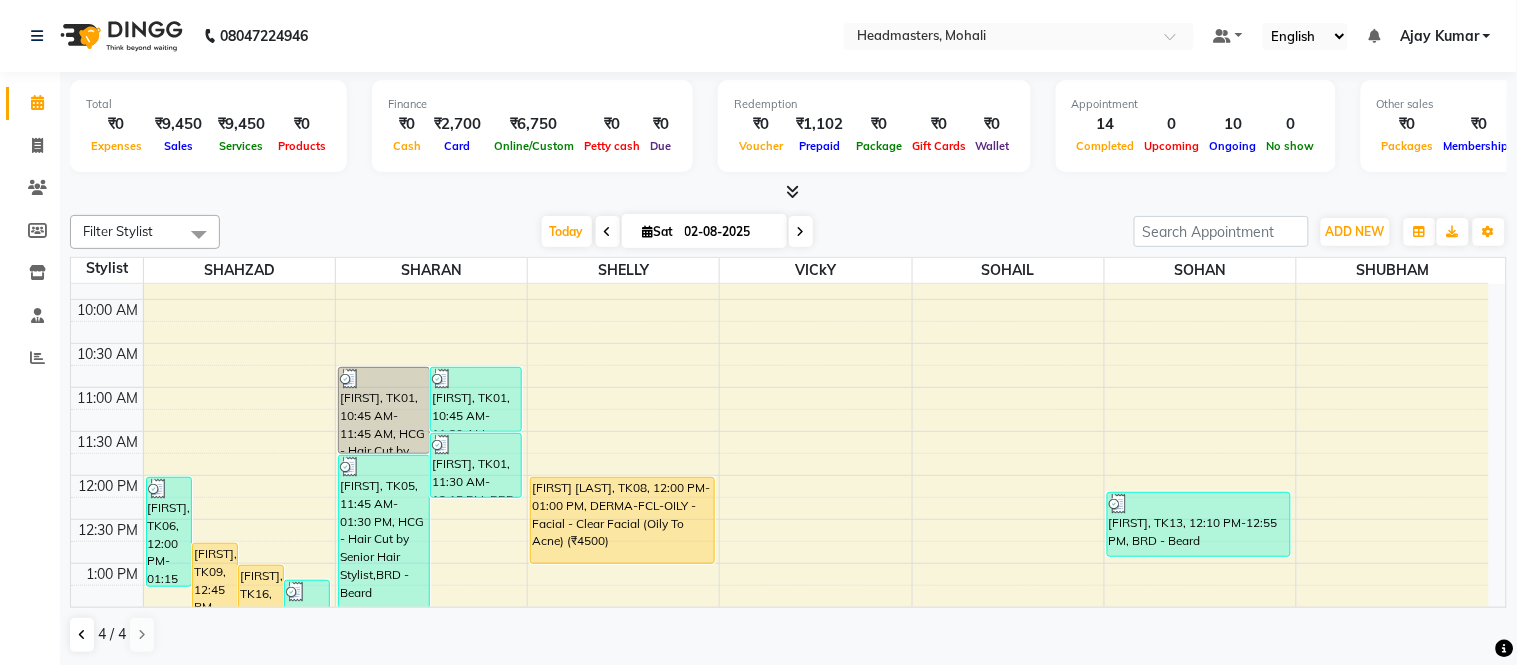 scroll, scrollTop: 222, scrollLeft: 0, axis: vertical 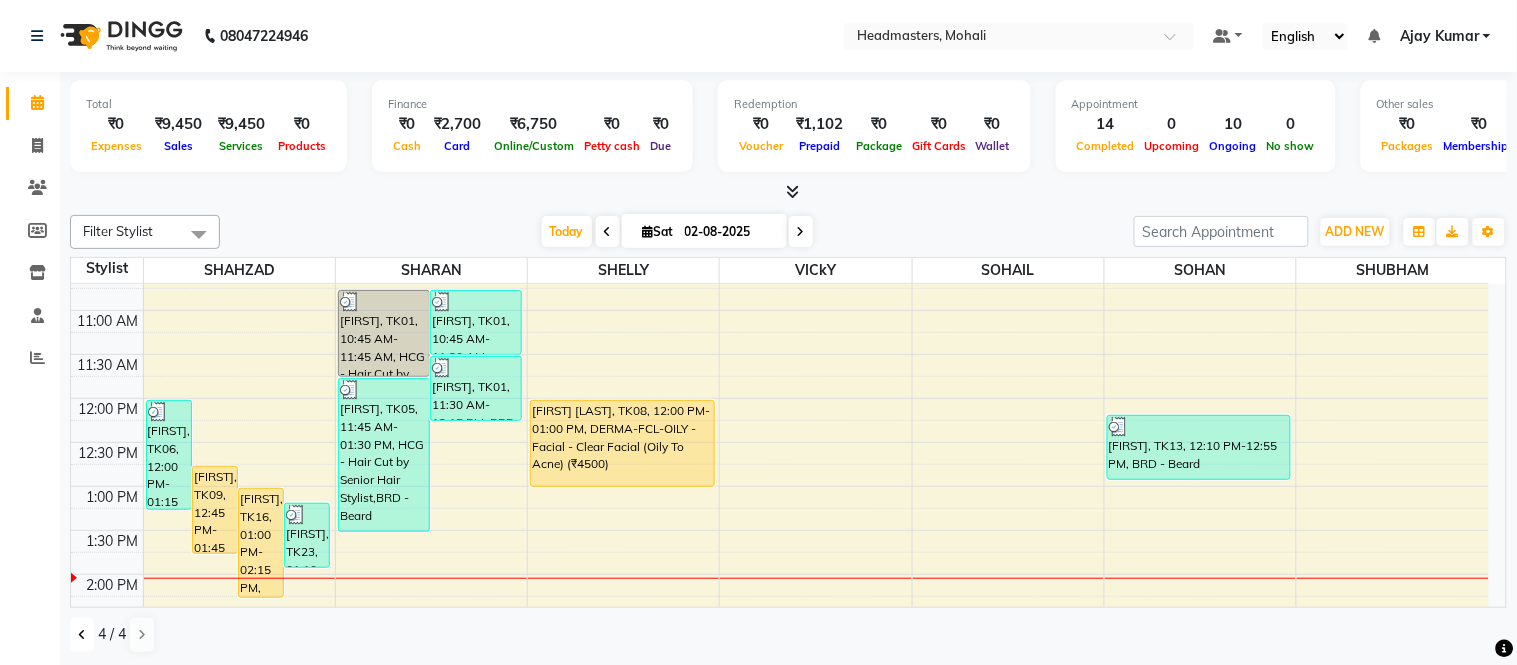 click at bounding box center (82, 635) 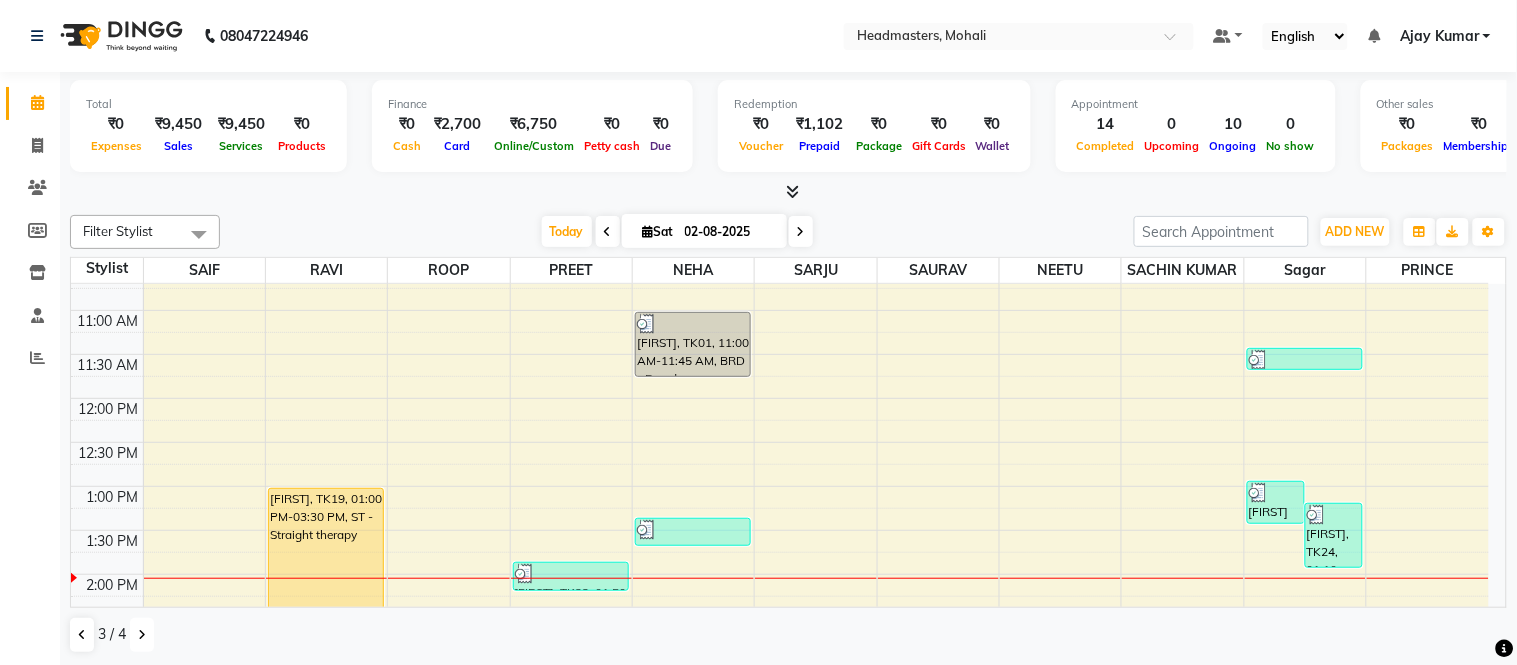 click at bounding box center (142, 635) 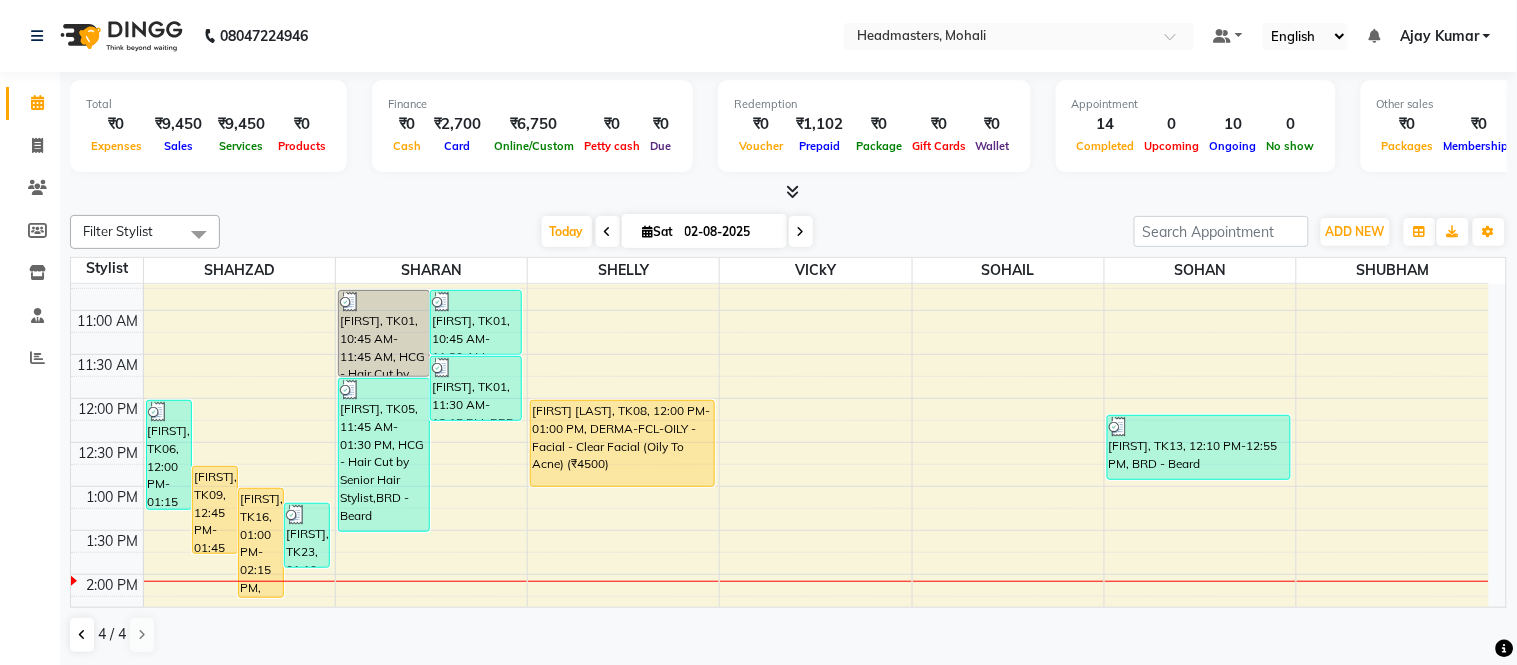 click at bounding box center (788, 192) 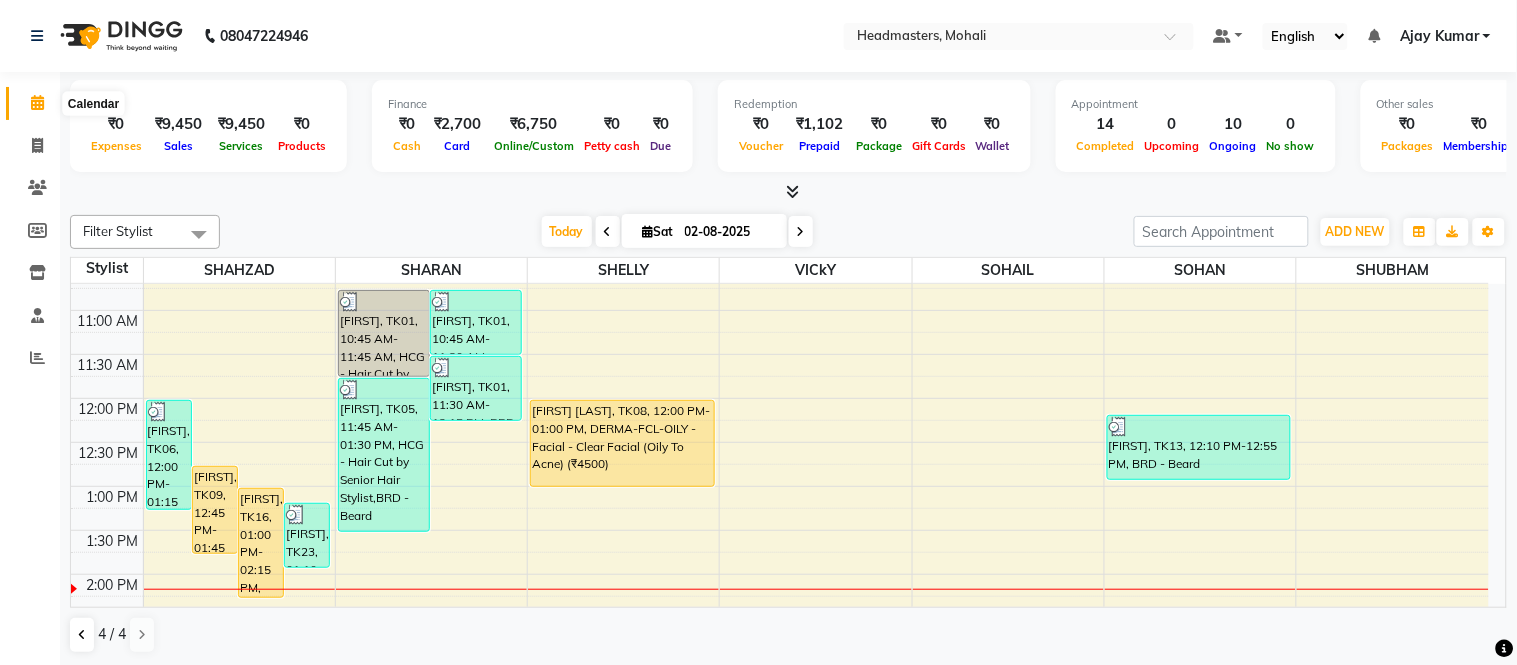click 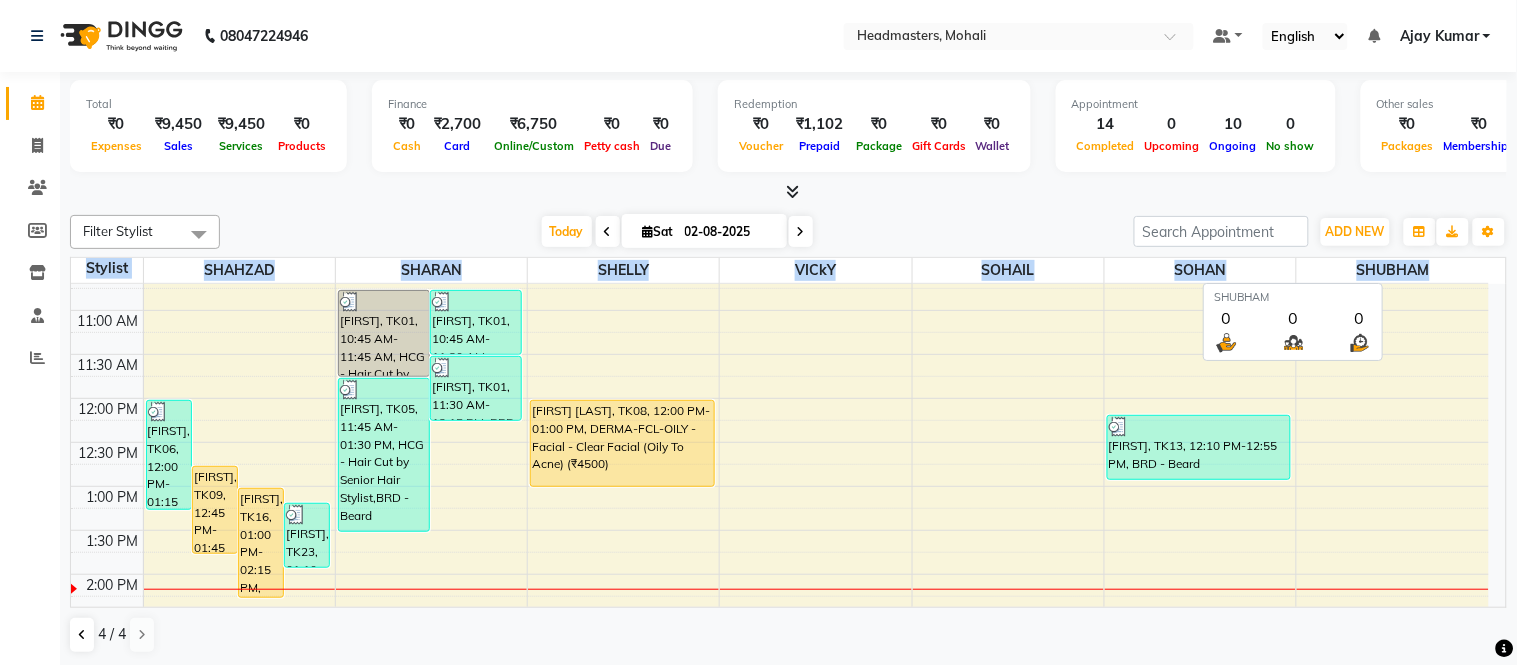 drag, startPoint x: 72, startPoint y: 265, endPoint x: 1450, endPoint y: 276, distance: 1378.044 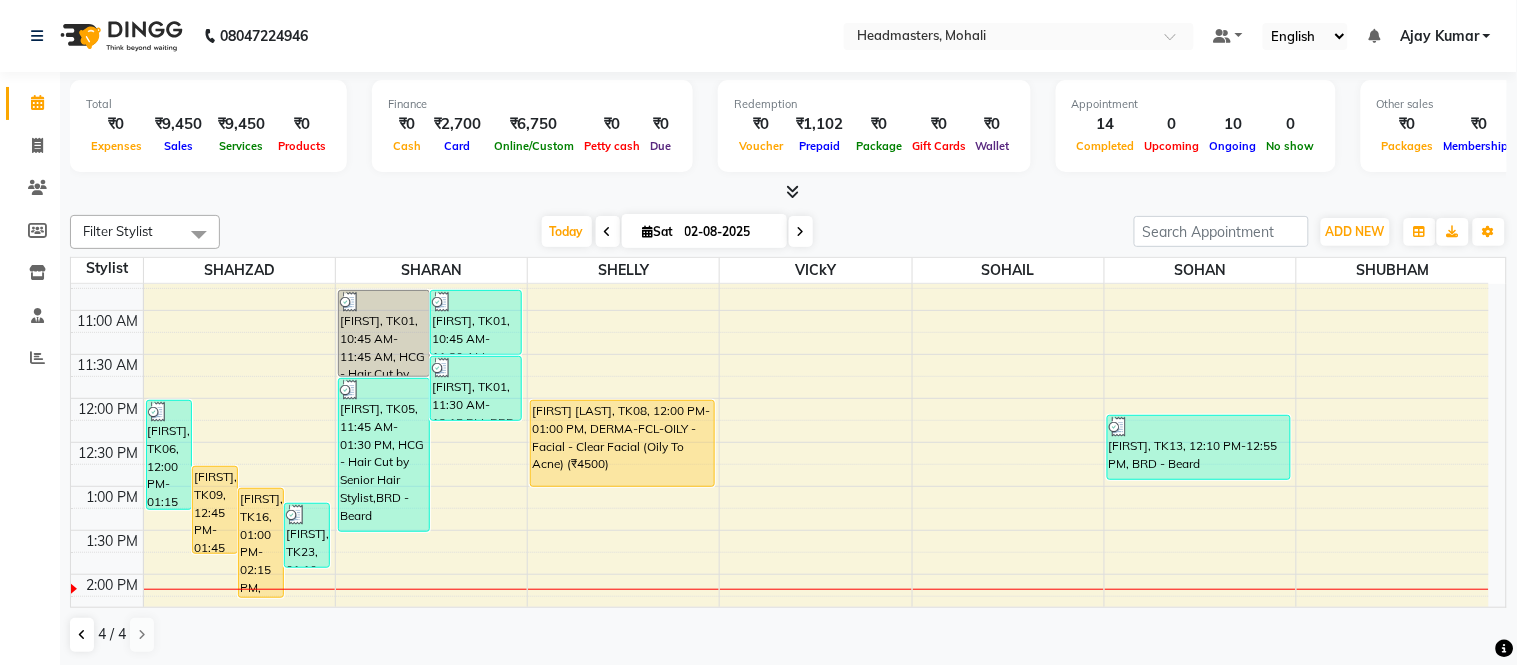 click at bounding box center [788, 192] 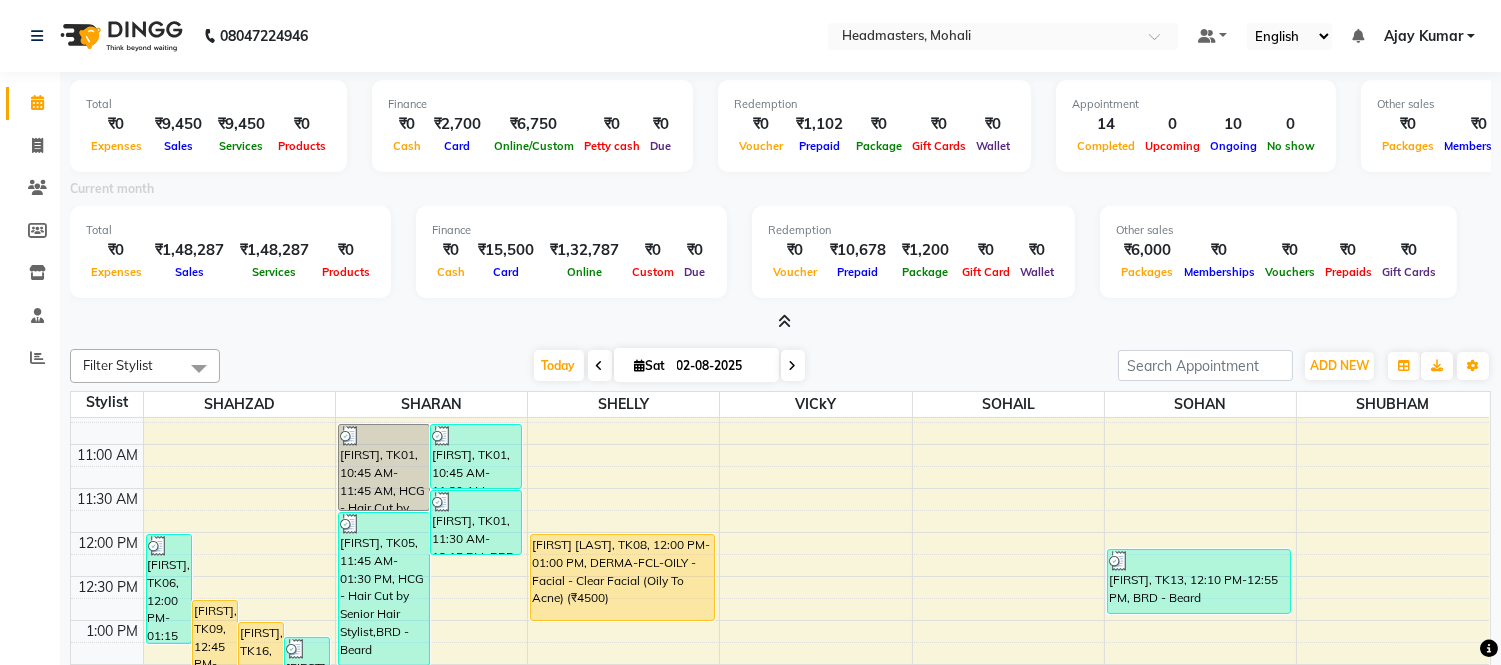 click at bounding box center (780, 322) 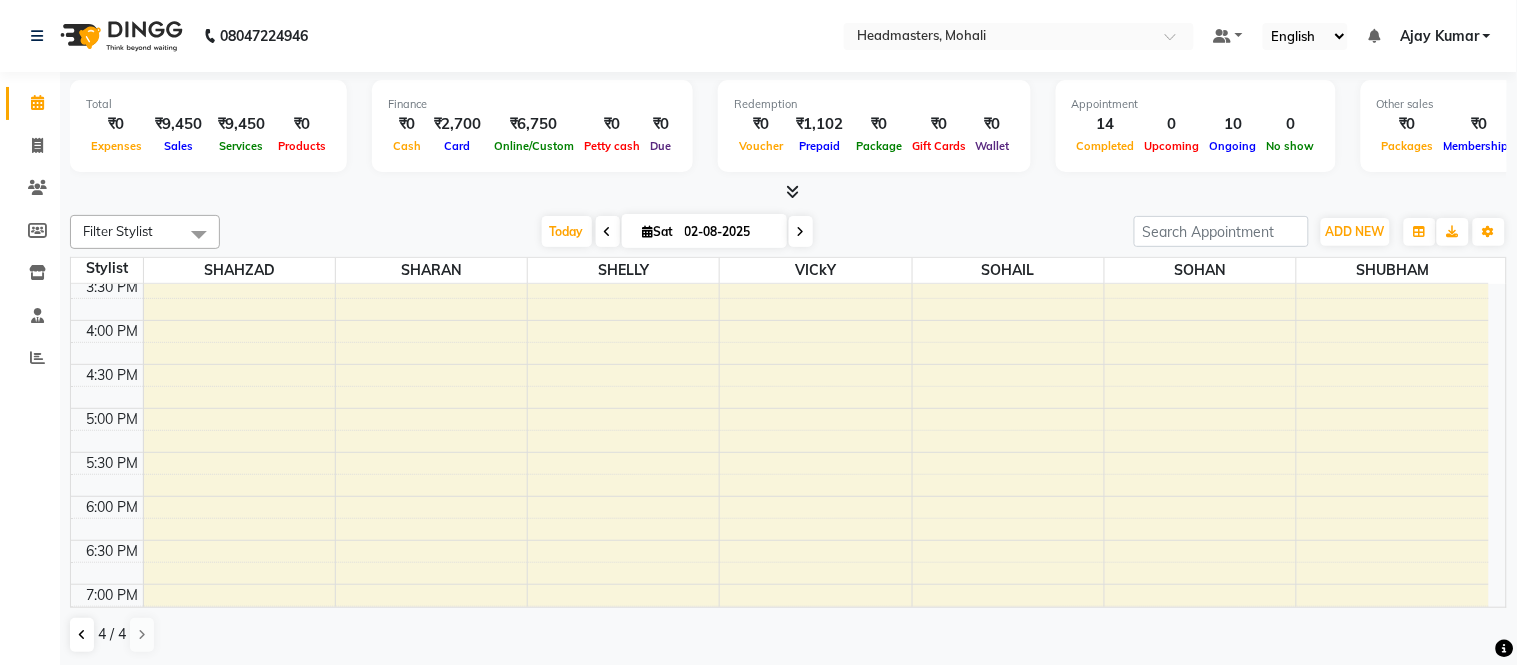 scroll, scrollTop: 682, scrollLeft: 0, axis: vertical 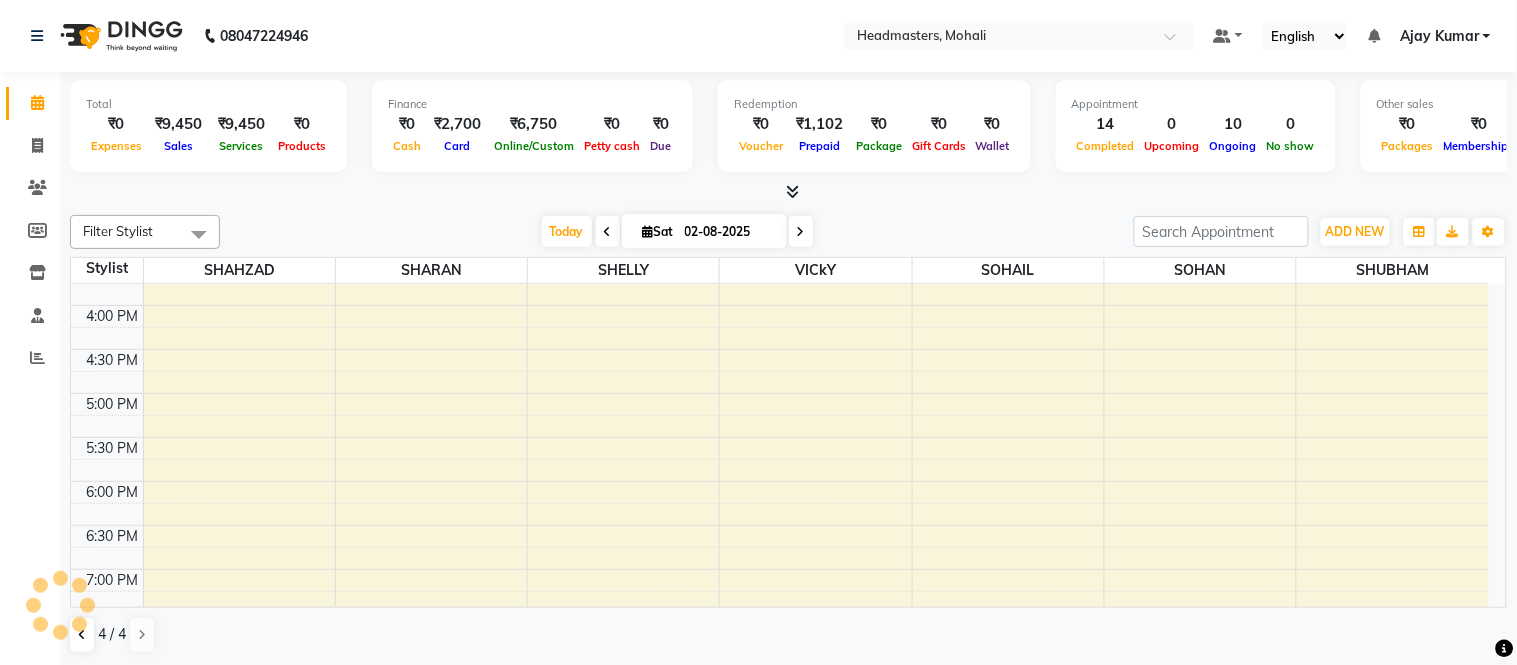 click at bounding box center (60, 605) 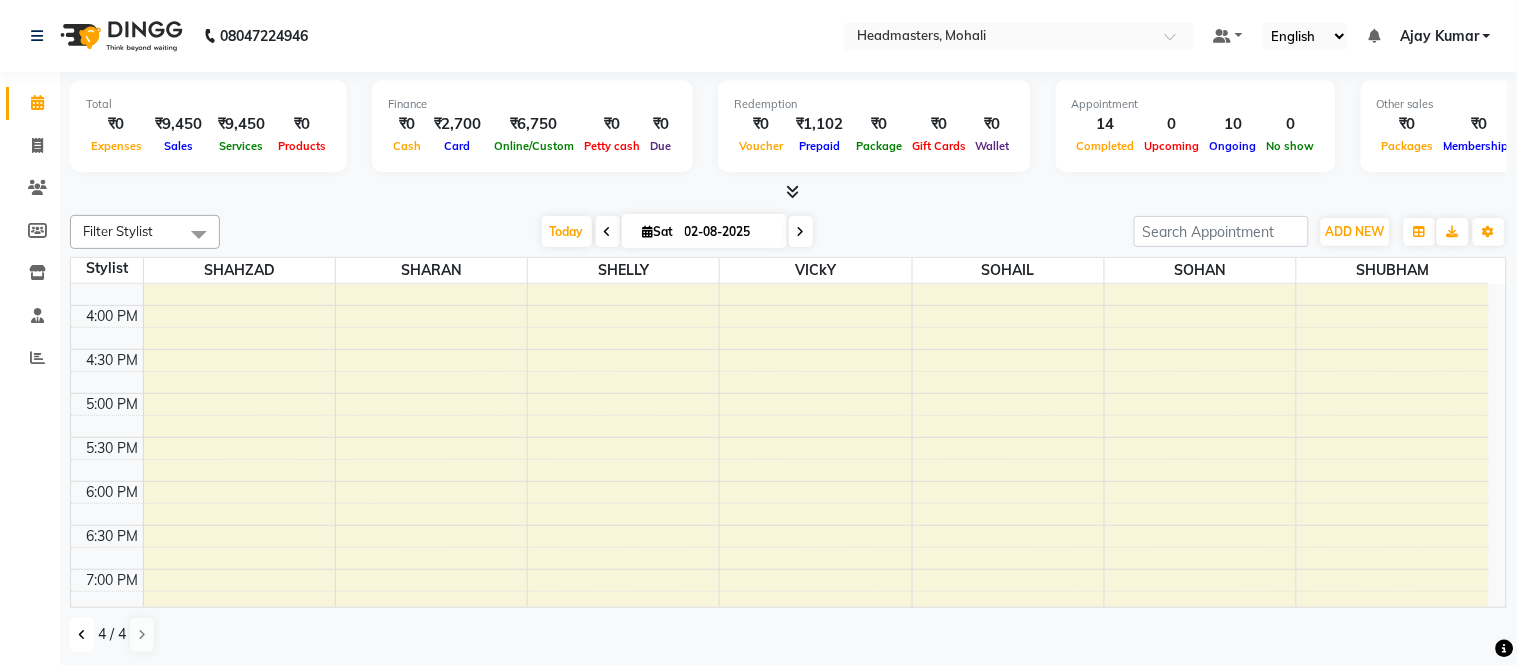 click at bounding box center [82, 635] 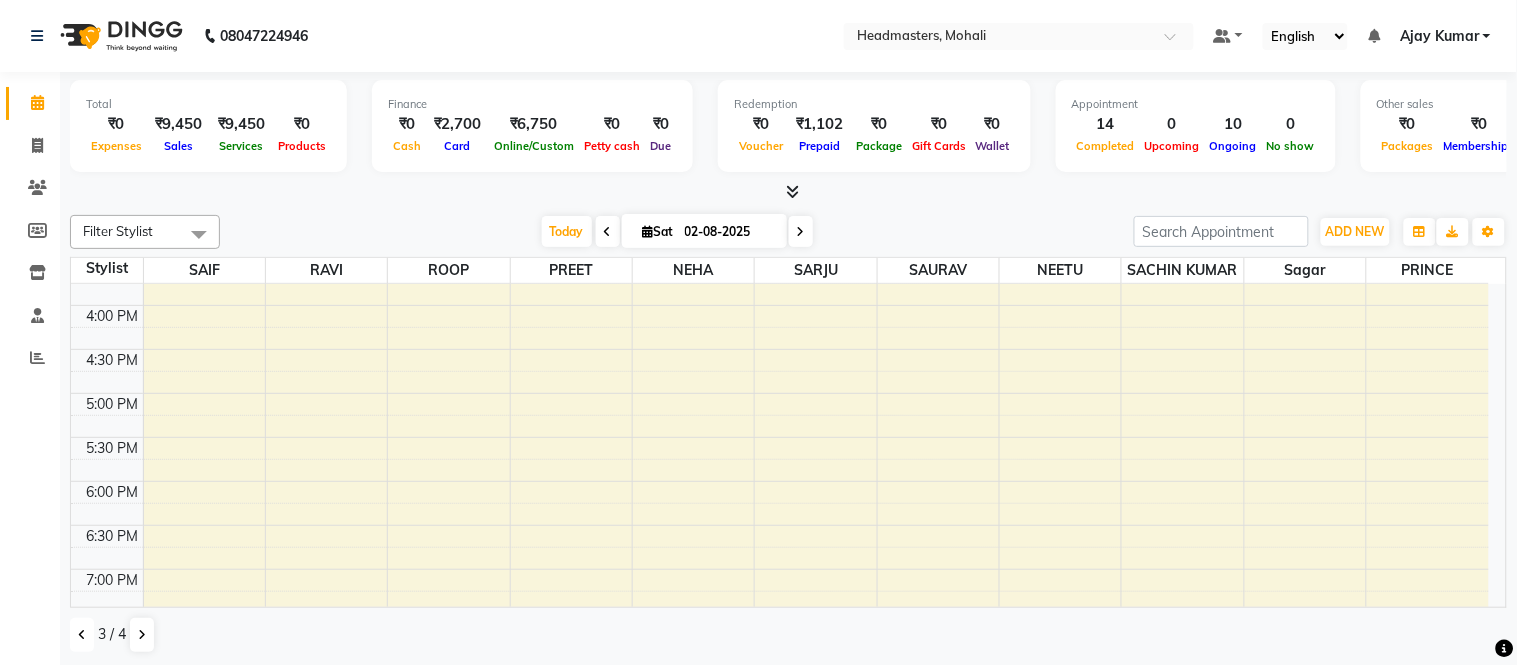 click at bounding box center (82, 635) 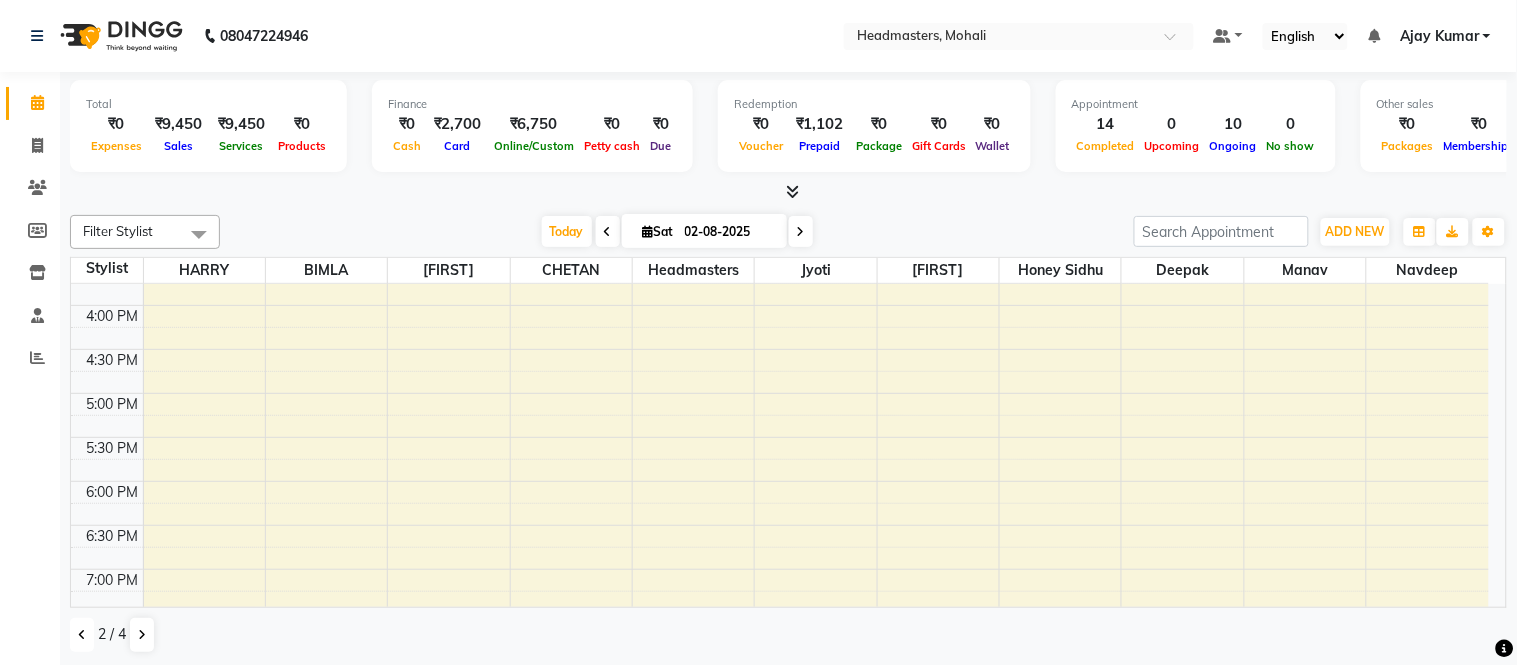click at bounding box center (82, 635) 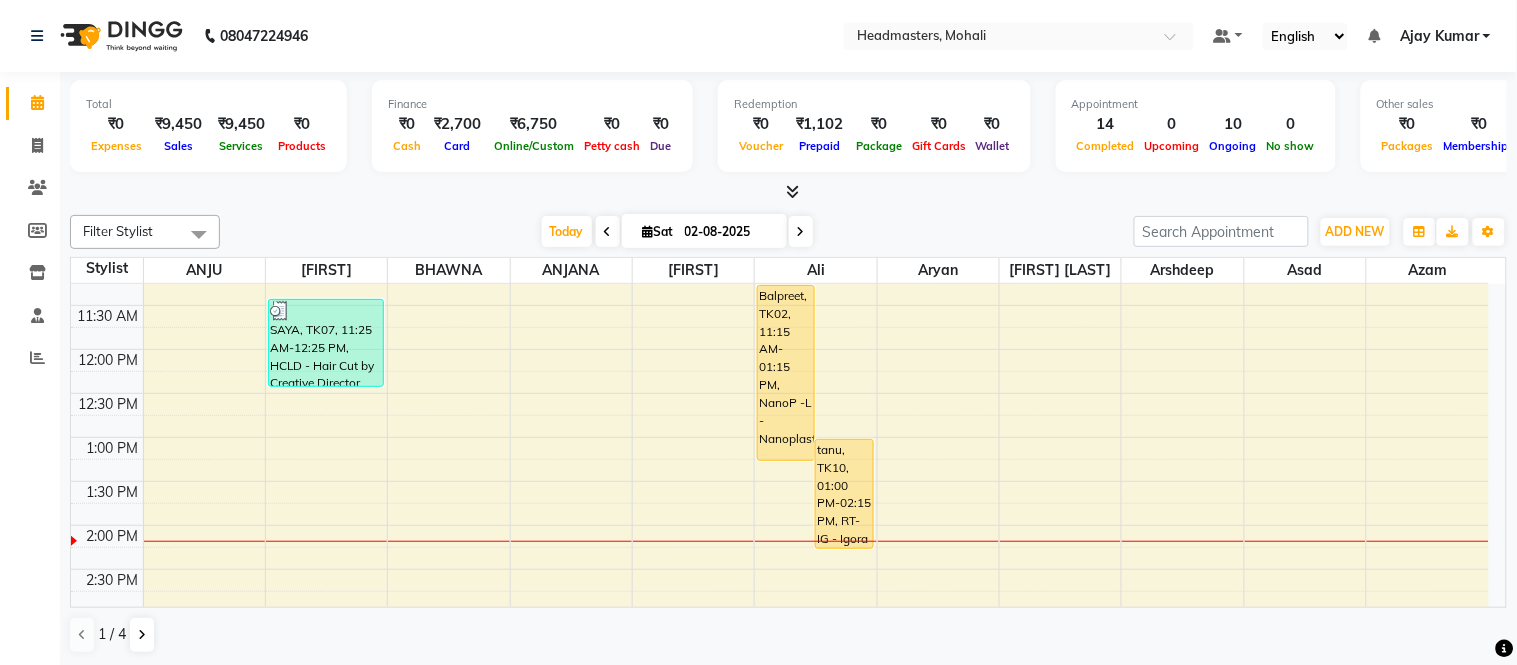 scroll, scrollTop: 237, scrollLeft: 0, axis: vertical 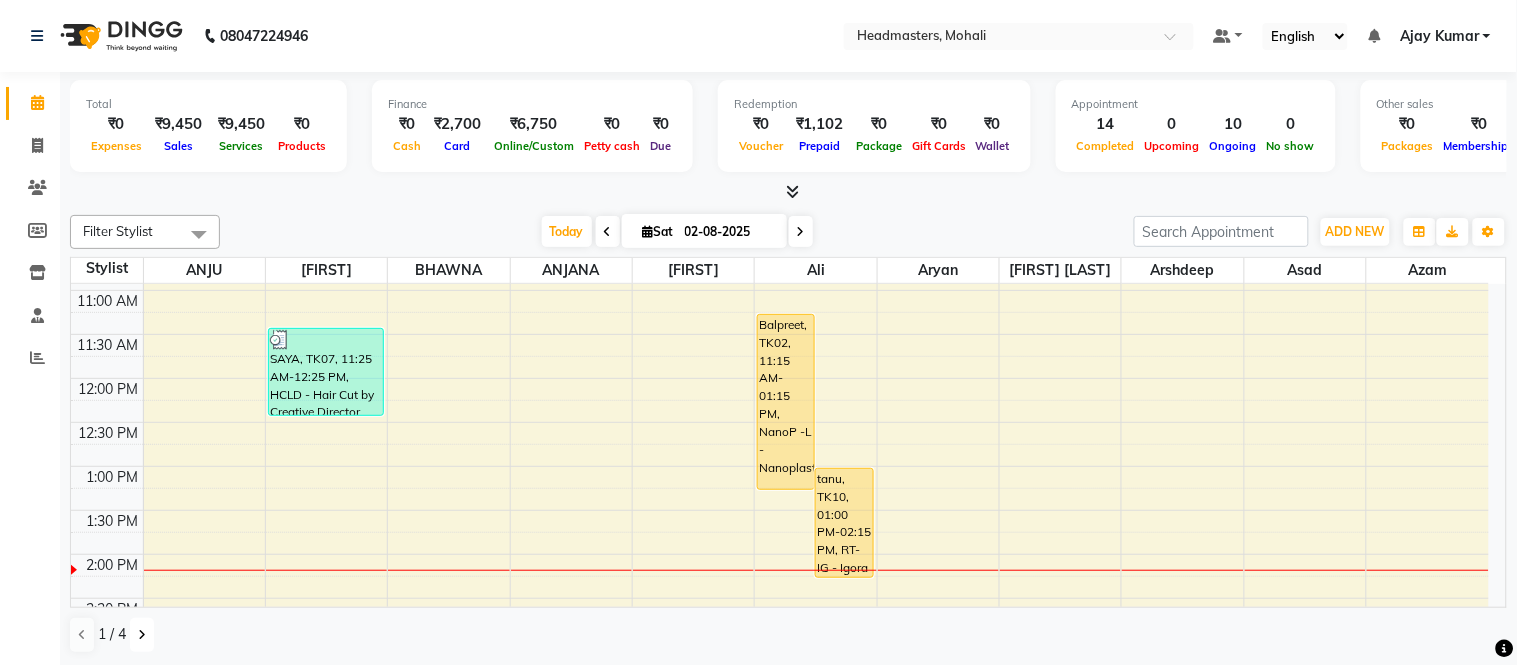 click at bounding box center (142, 635) 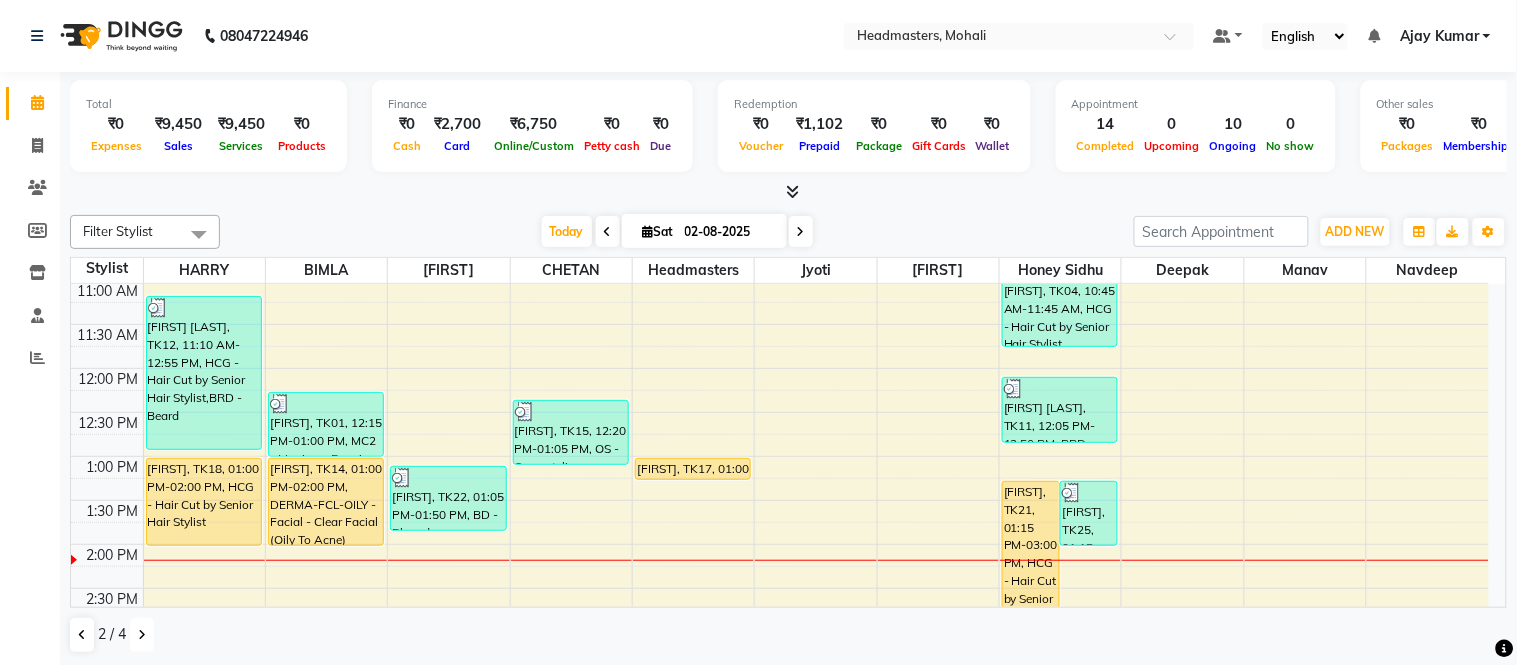 scroll, scrollTop: 247, scrollLeft: 0, axis: vertical 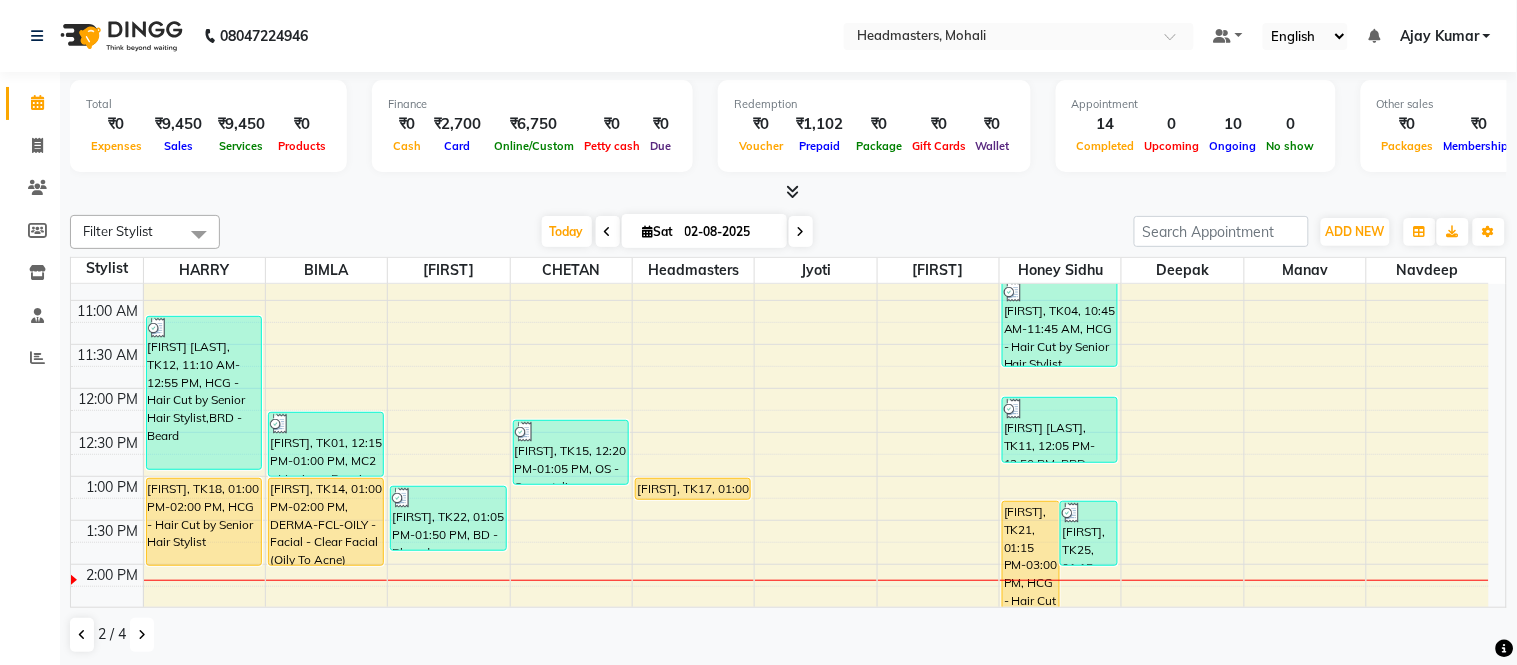click at bounding box center [142, 635] 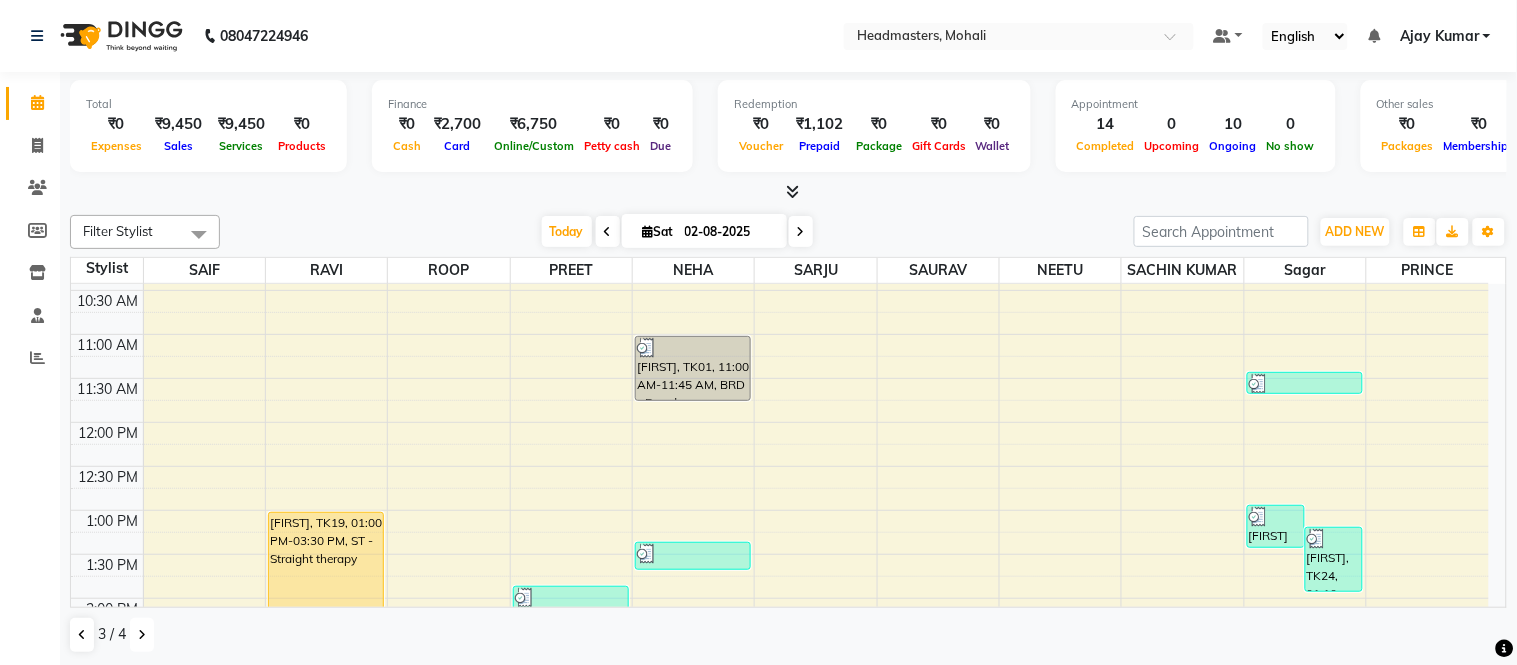 scroll, scrollTop: 222, scrollLeft: 0, axis: vertical 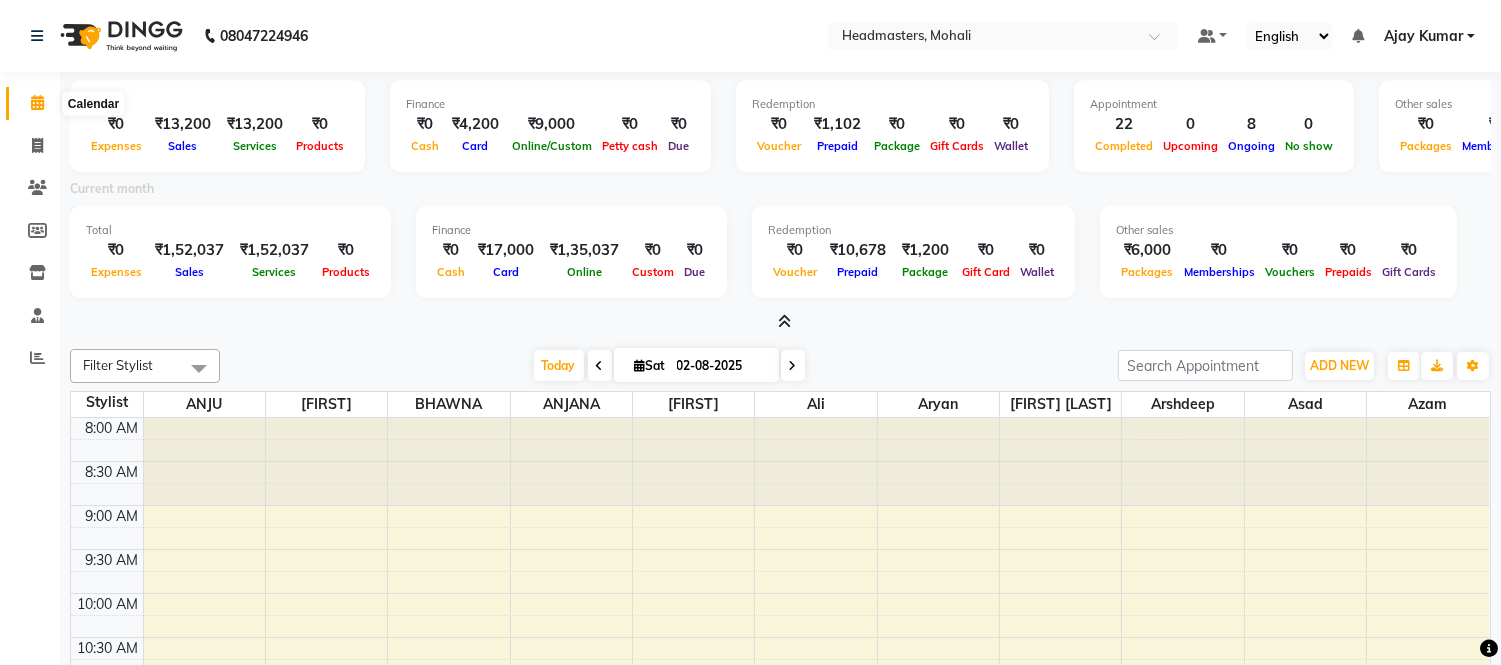 click 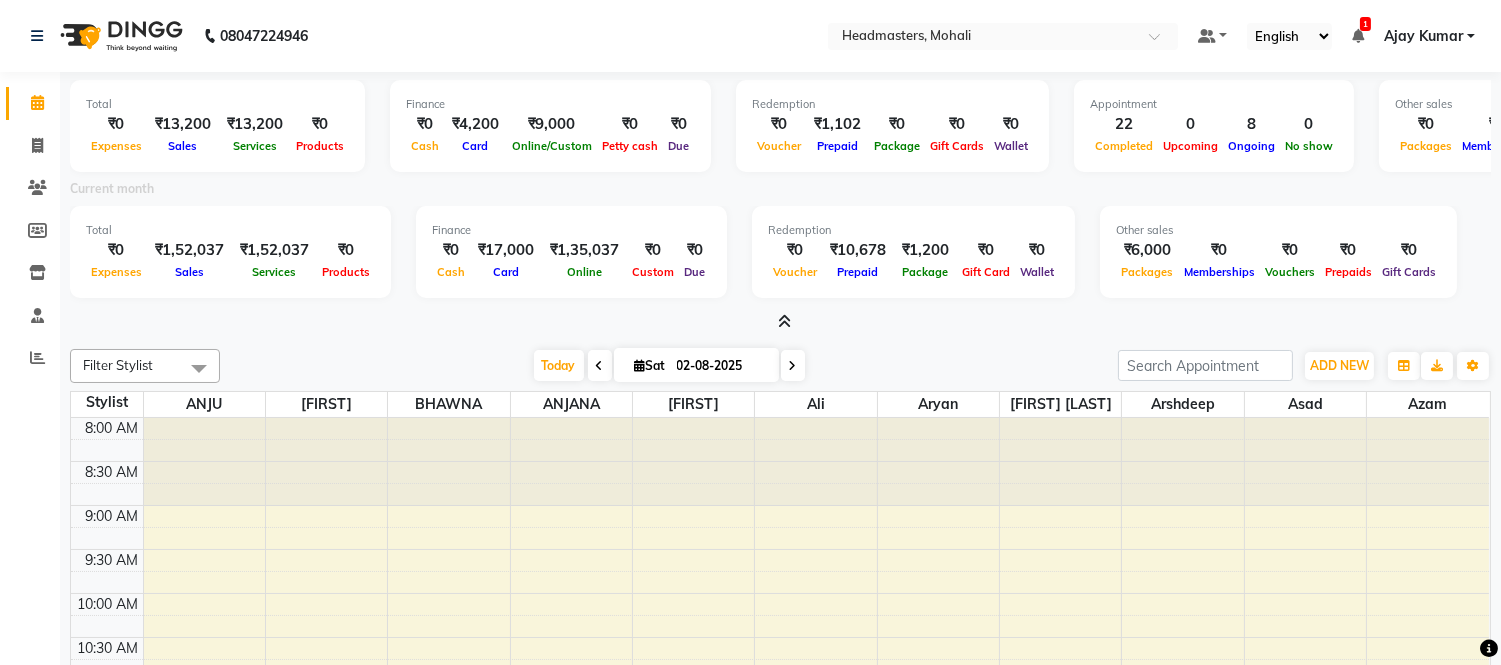 click 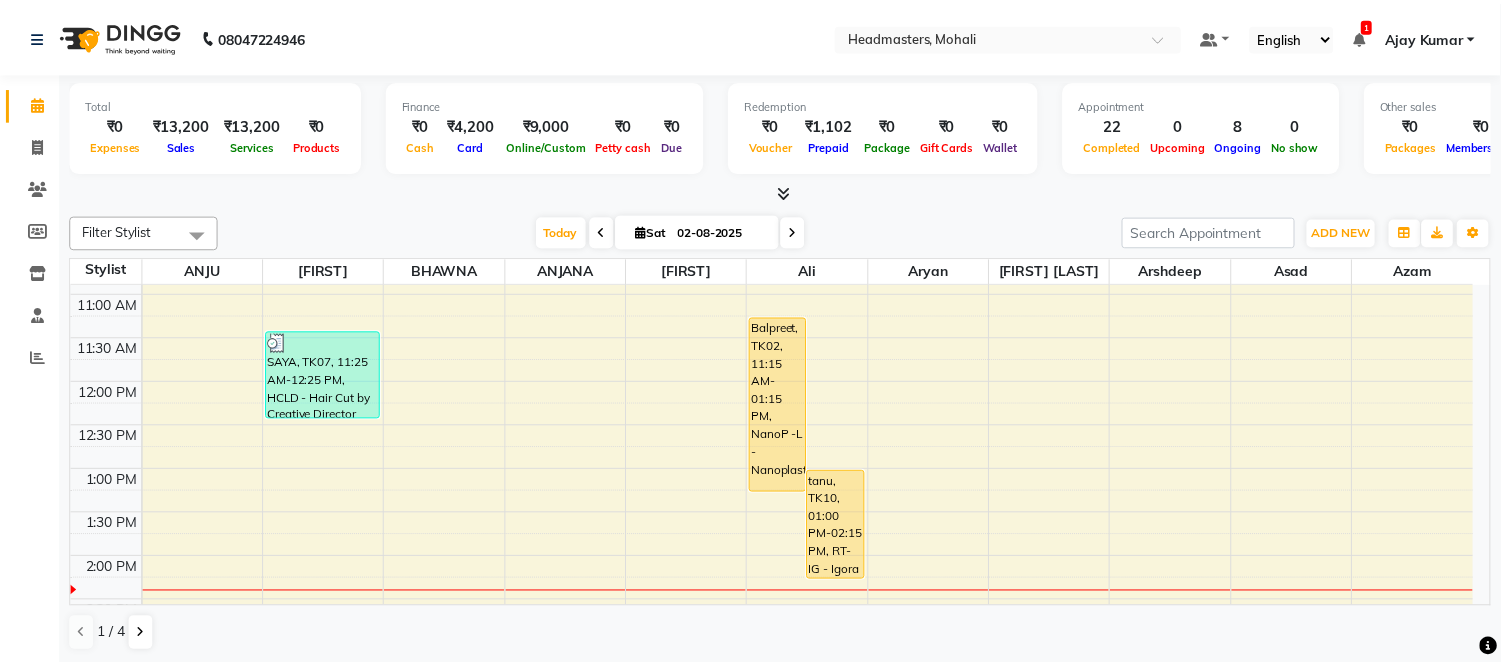 scroll, scrollTop: 222, scrollLeft: 0, axis: vertical 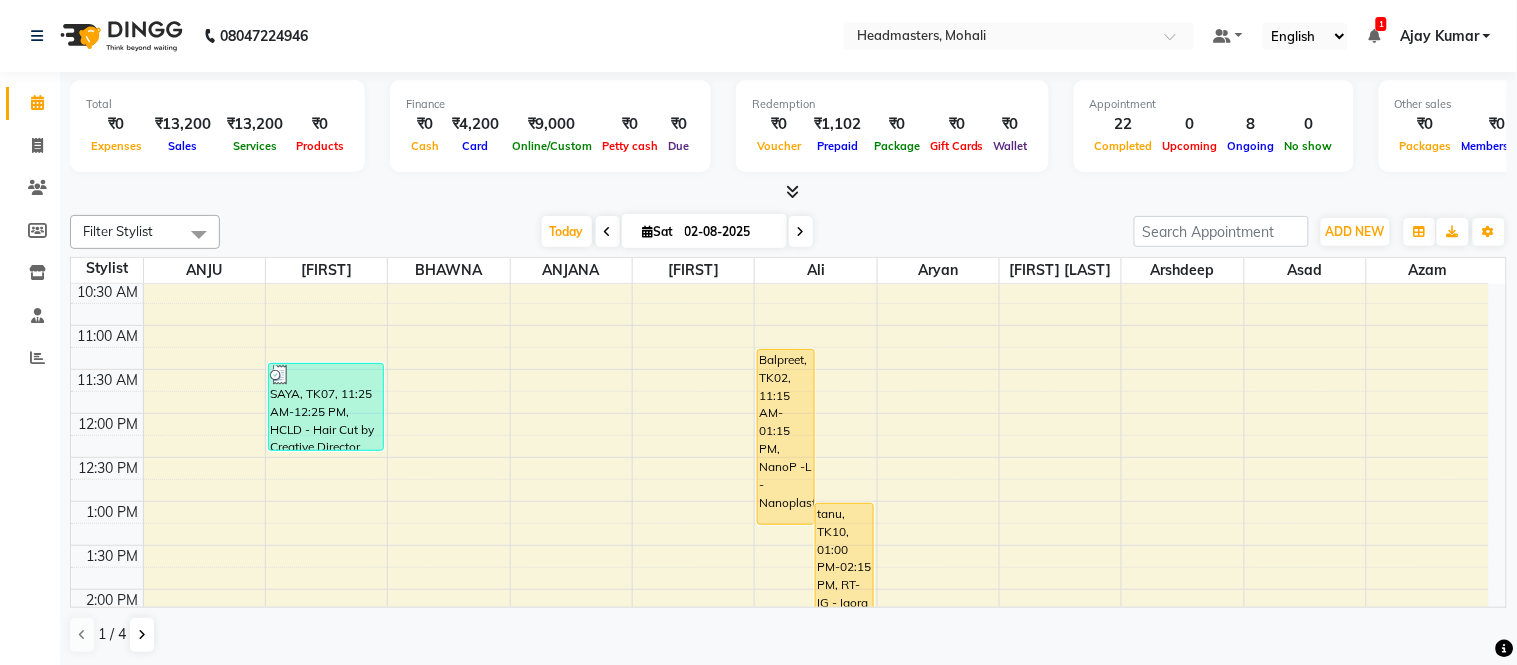 click on "Today  Sat 02-08-2025" at bounding box center (677, 232) 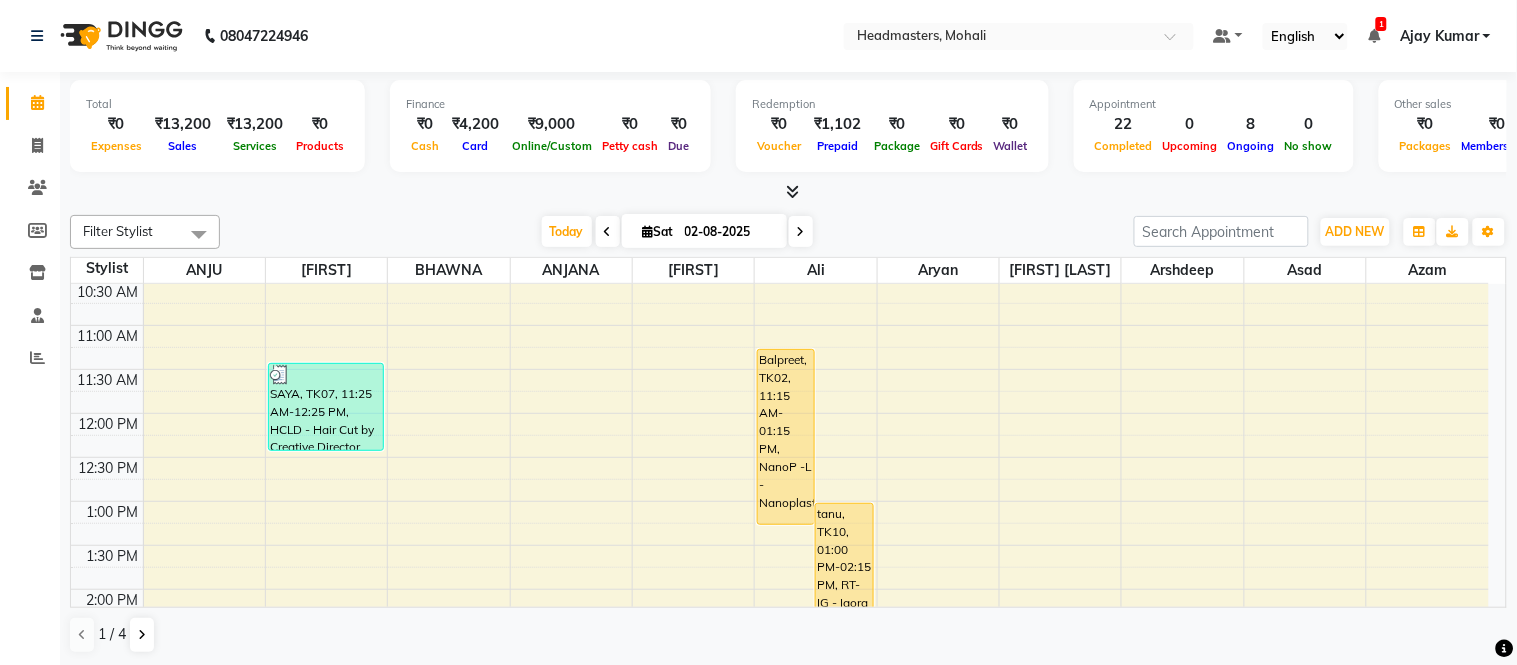 click on "Total  ₹0  Expenses ₹13,200  Sales ₹13,200  Services ₹0  Products Finance  ₹0  Cash ₹4,200  Card ₹9,000  Online/Custom ₹0 Petty cash ₹0 Due  Redemption  ₹0 Voucher ₹1,102 Prepaid ₹0 Package ₹0  Gift Cards ₹0  Wallet  Appointment  22 Completed 0 Upcoming 8 Ongoing 0 No show  Other sales  ₹0  Packages ₹0  Memberships ₹0  Vouchers ₹0  Prepaids ₹0  Gift Cards" at bounding box center [788, 137] 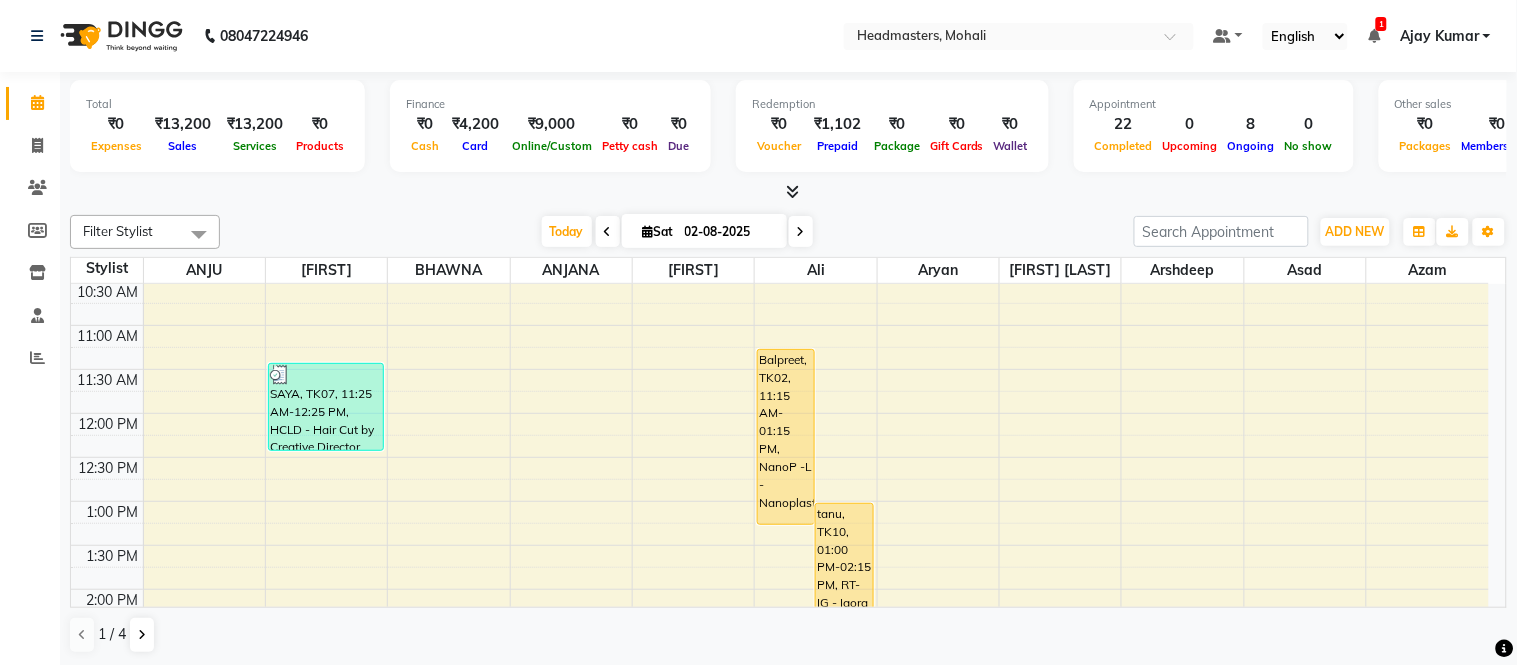 click on "Today  Sat 02-08-2025" at bounding box center [677, 232] 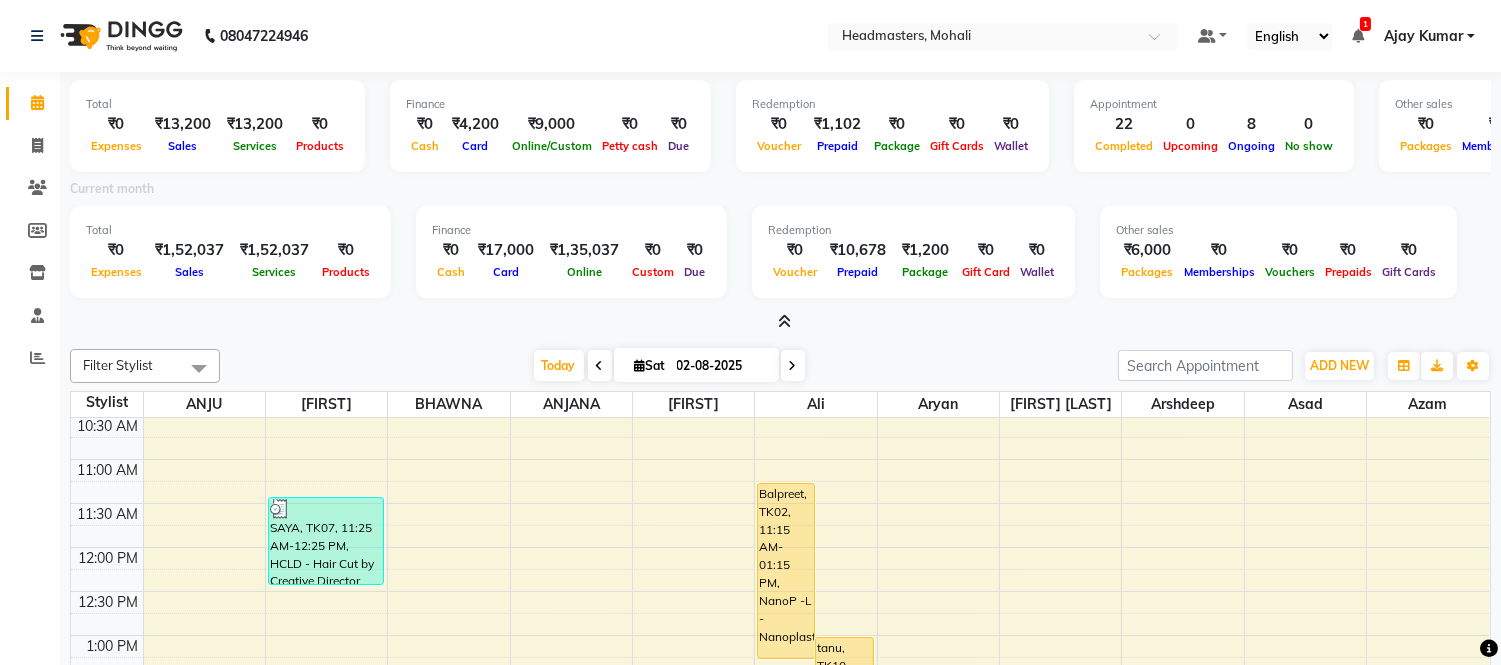 click on "1" at bounding box center [1365, 24] 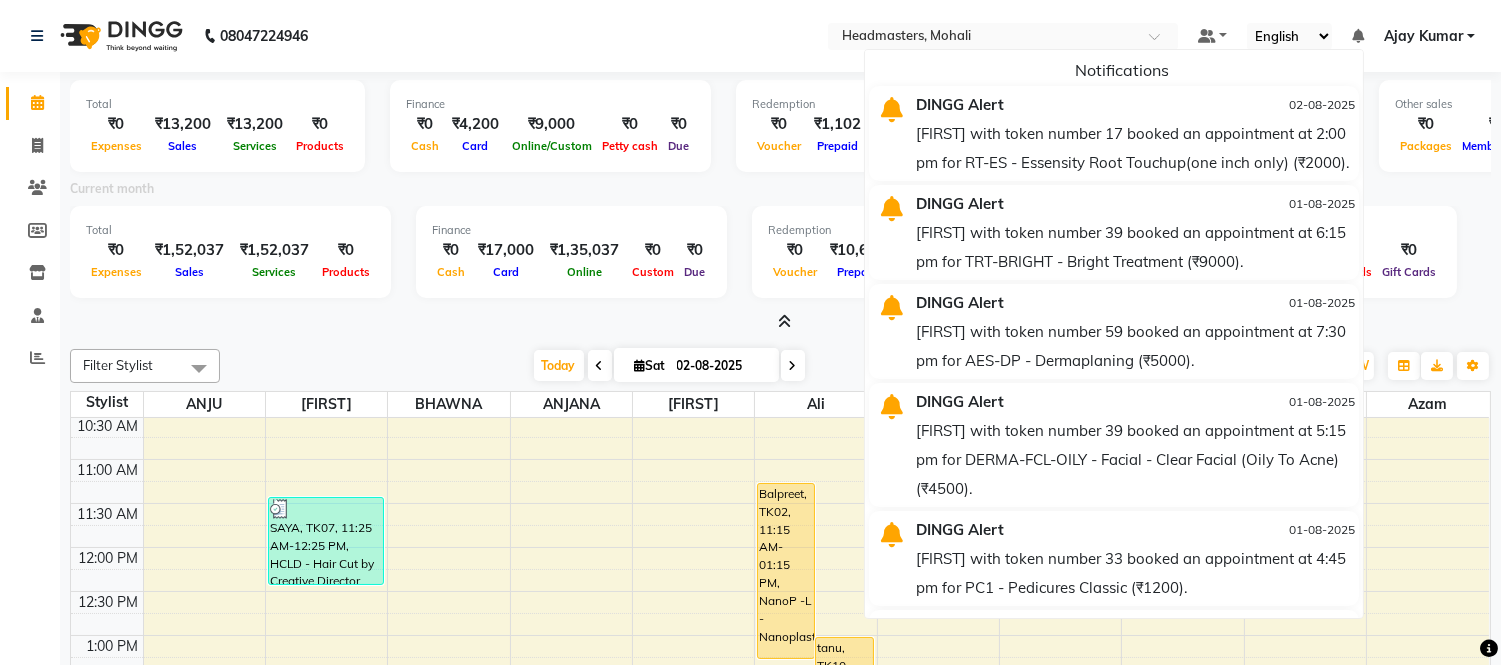 click at bounding box center (784, 321) 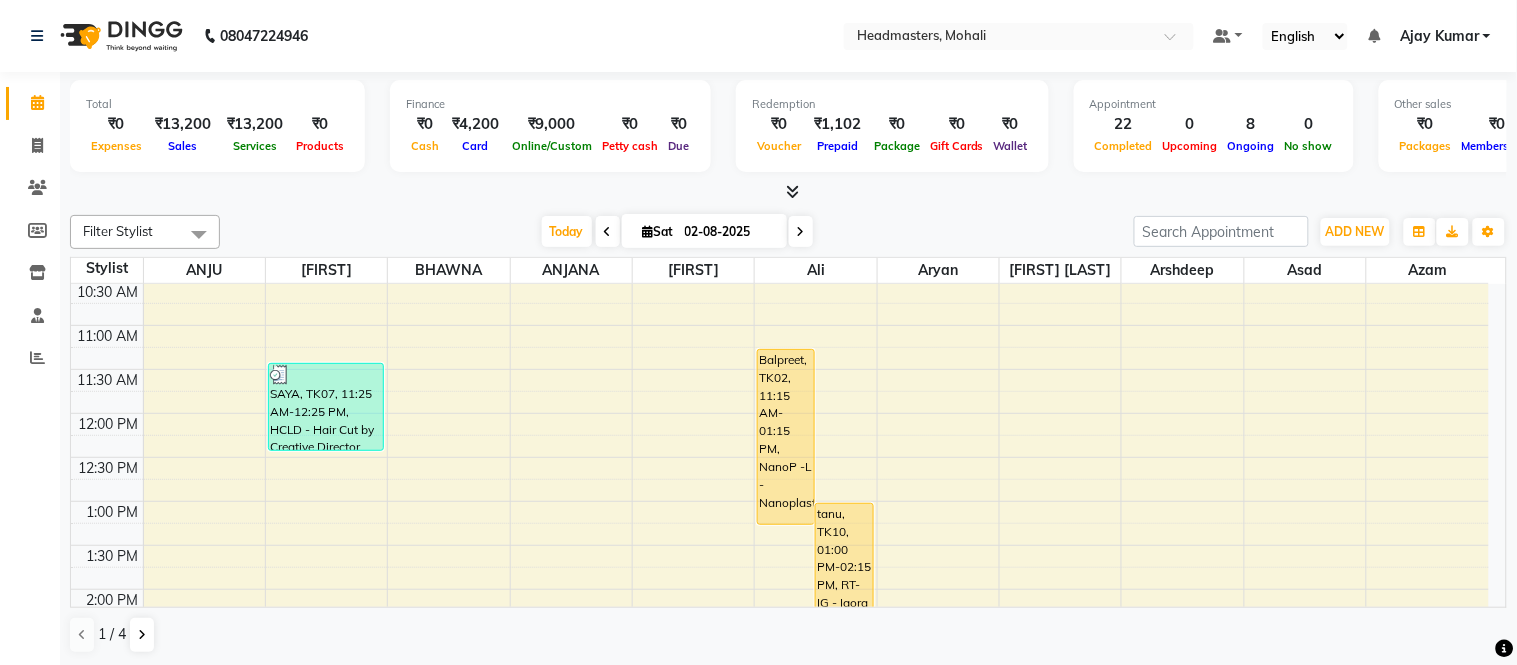click at bounding box center [788, 192] 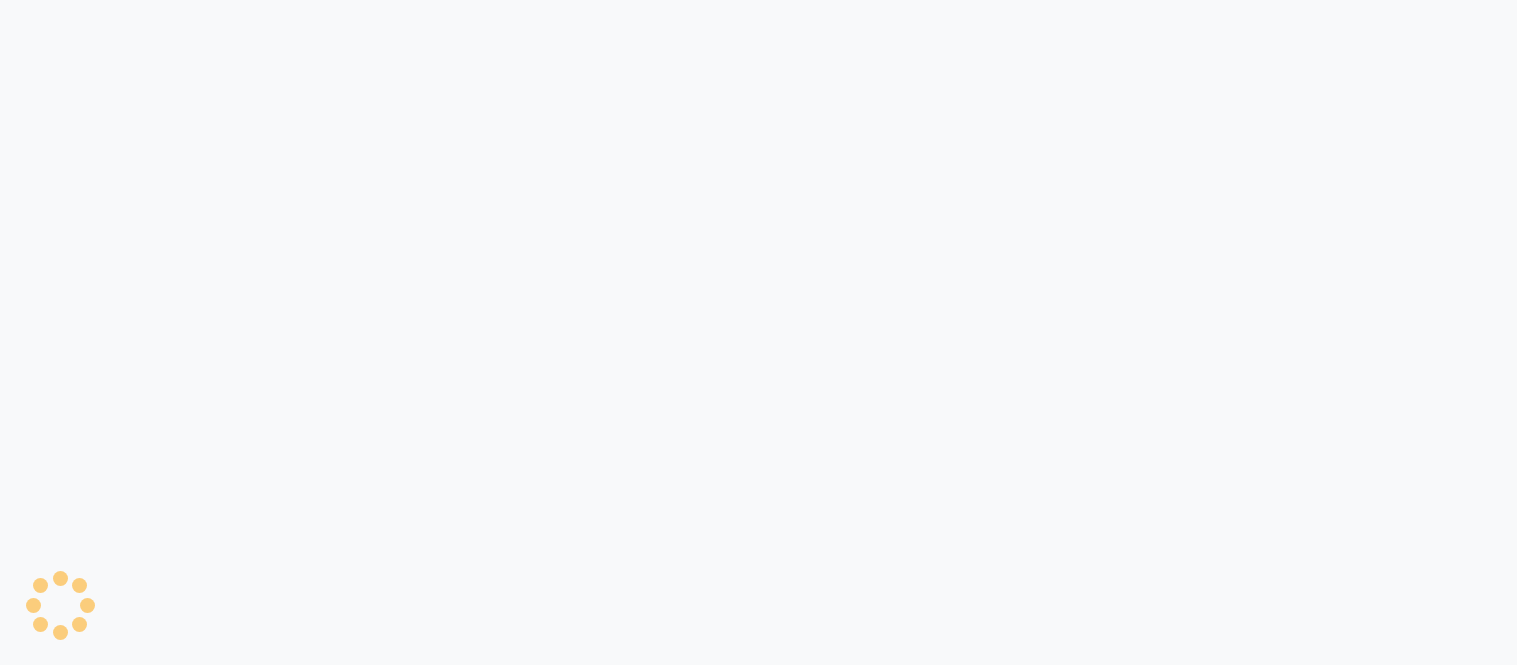 scroll, scrollTop: 0, scrollLeft: 0, axis: both 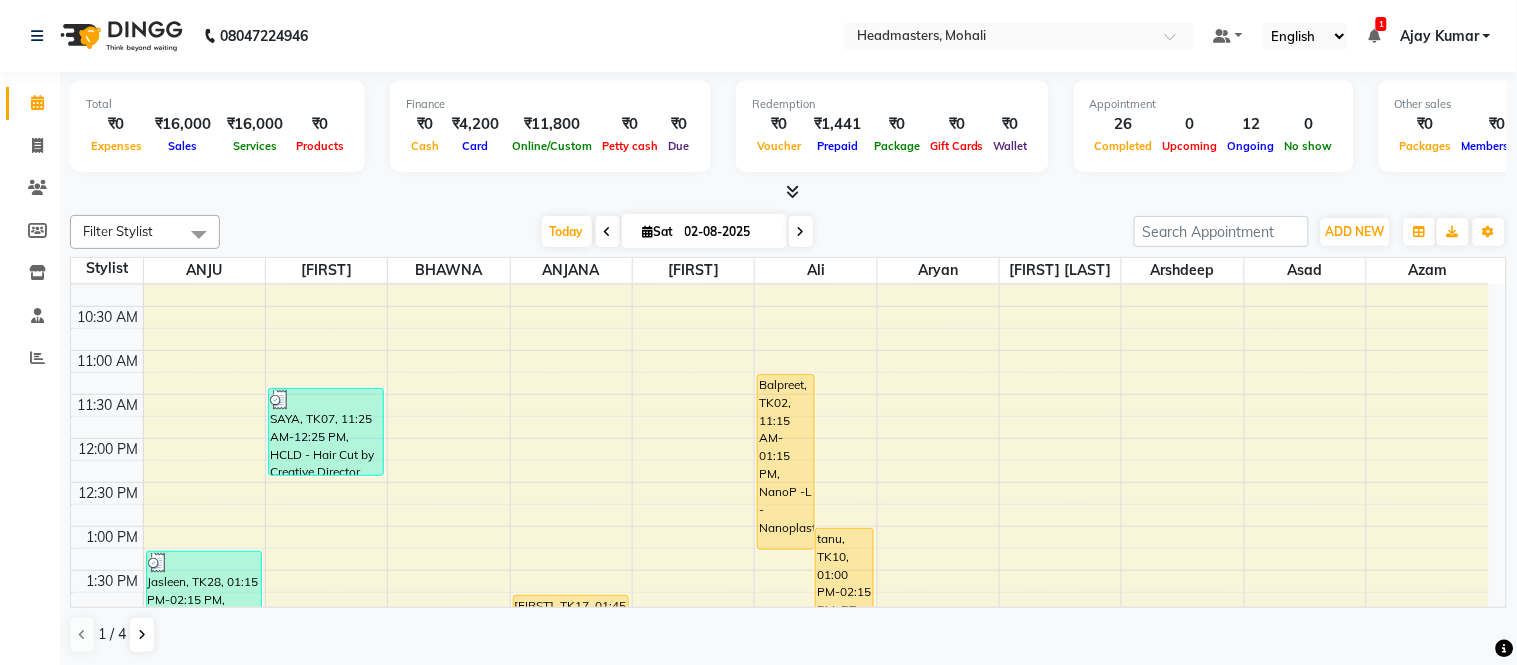 click at bounding box center (792, 191) 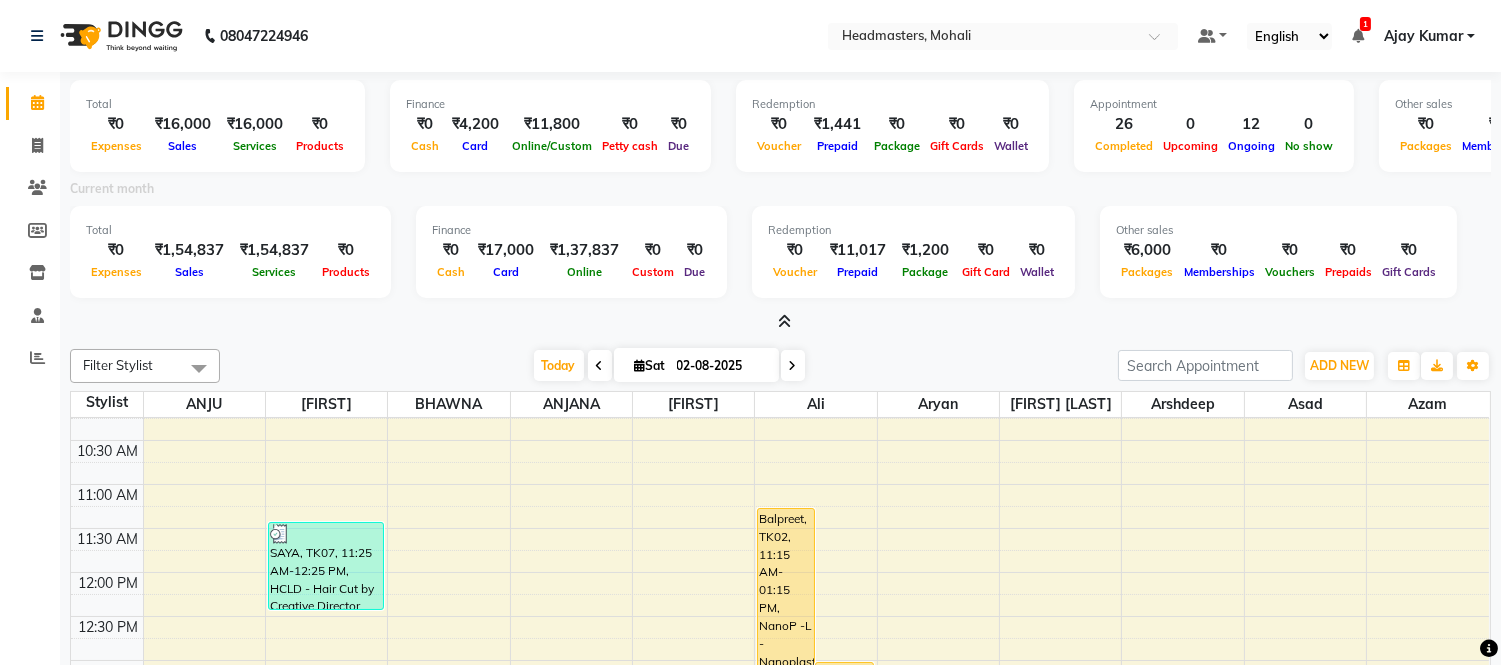 click on "08047224946 Select Location × Headmasters, Mohali Default Panel My Panel English ENGLISH Español العربية मराठी हिंदी ગુજરાતી தமிழ் 中文 1 Notifications nothing to show [FIRST] [LAST] Manage Profile Change Password Sign out  Version:3.15.11" 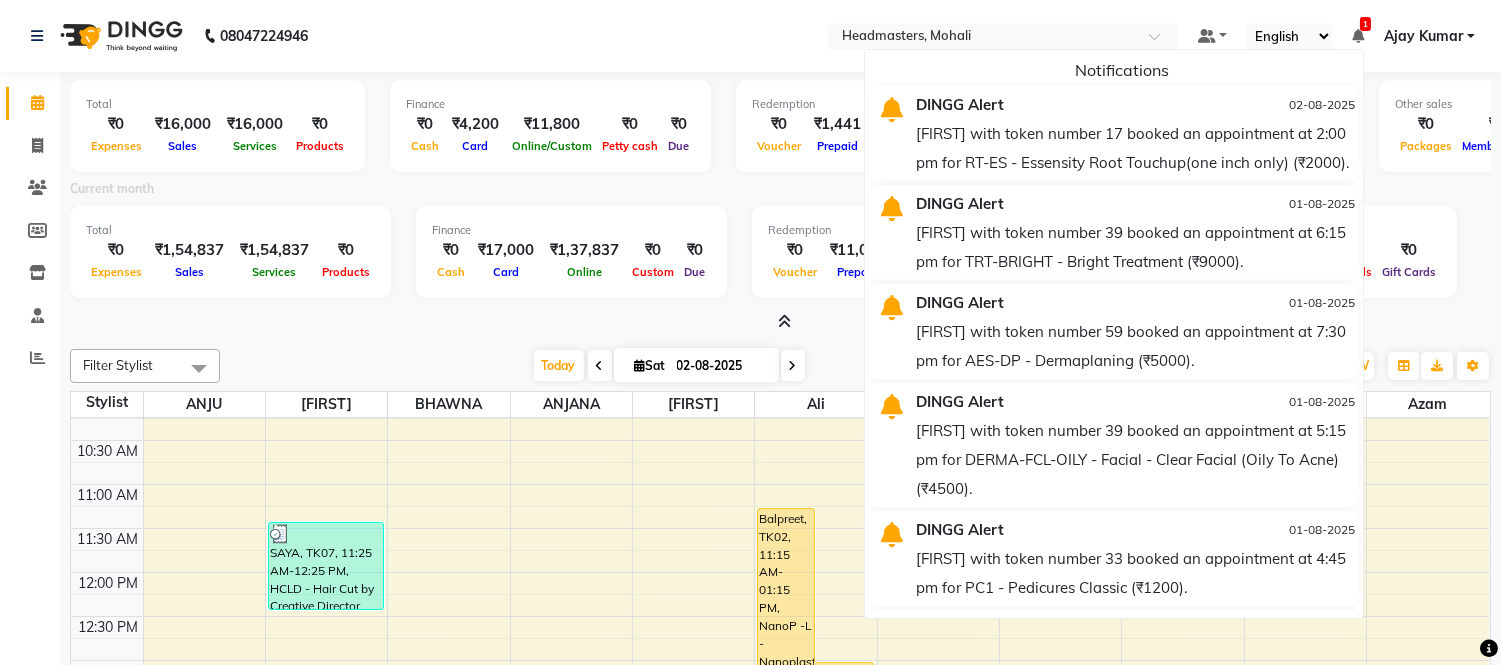 click at bounding box center (1358, 36) 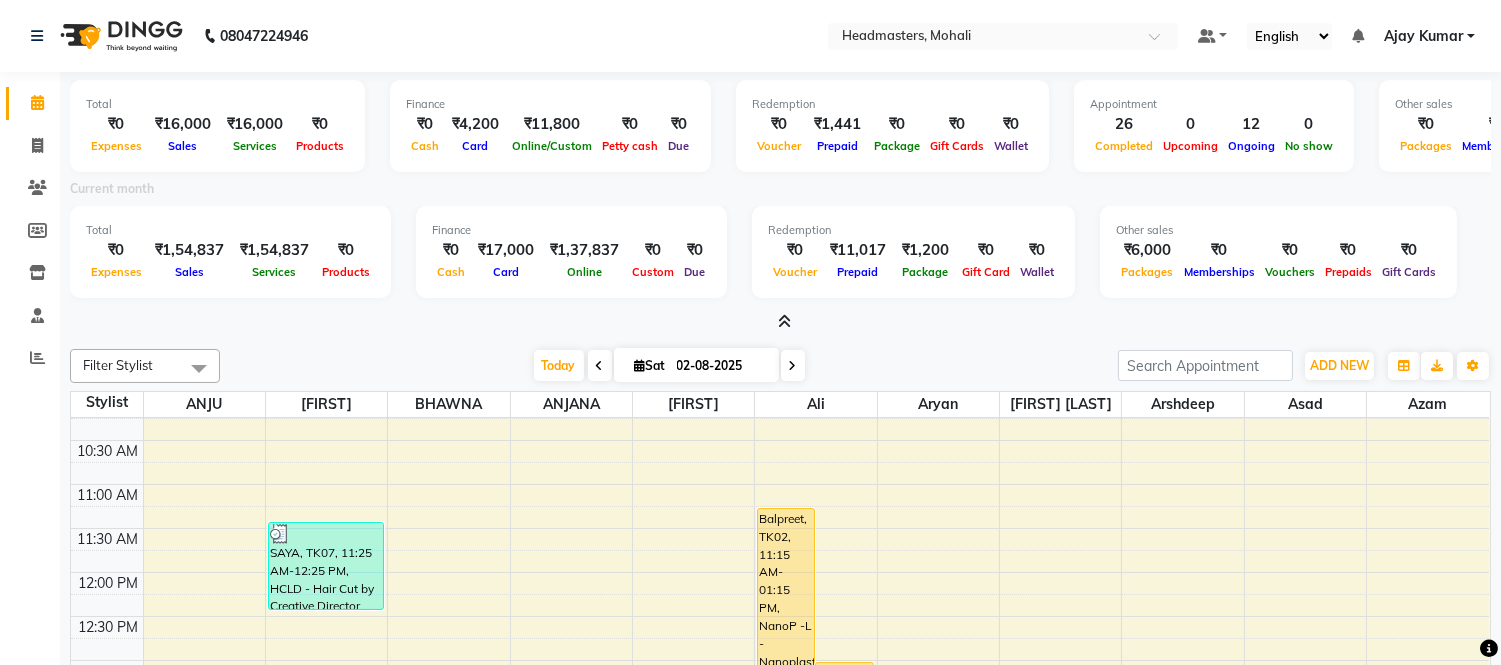 click on "Calendar" 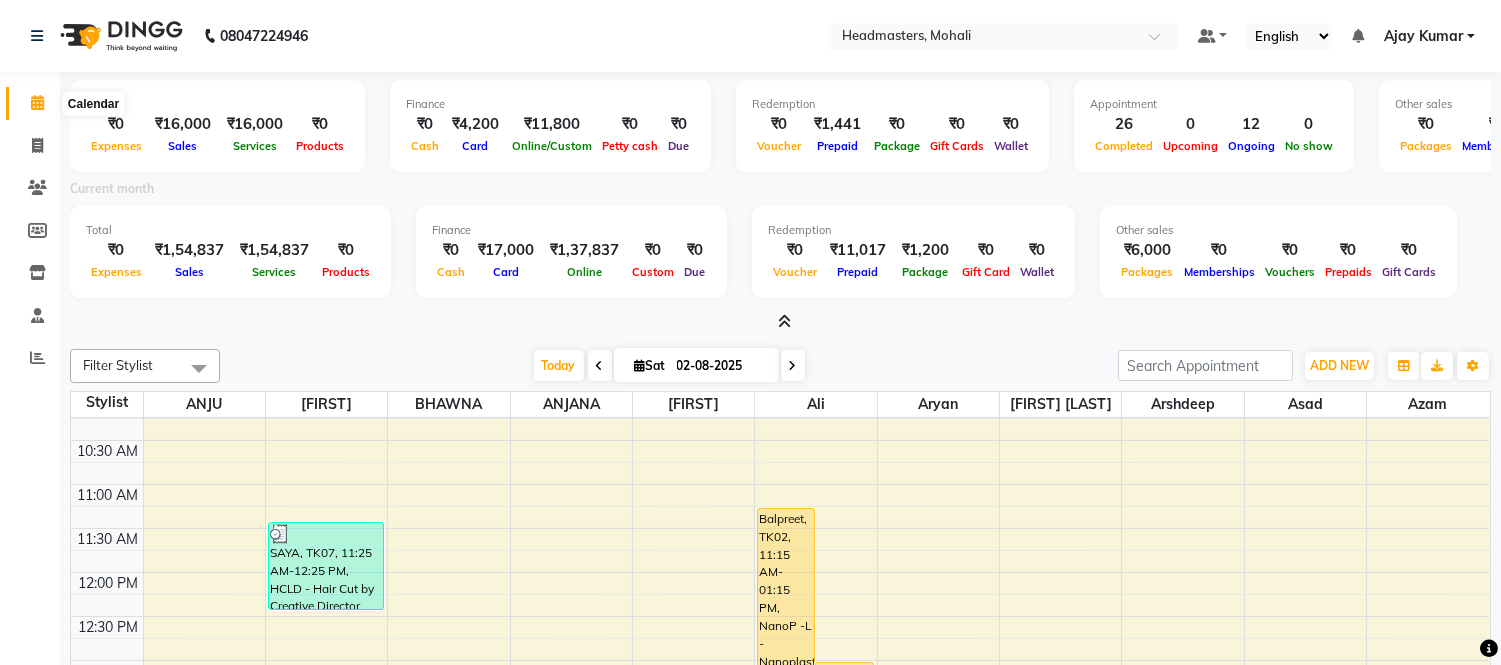 click 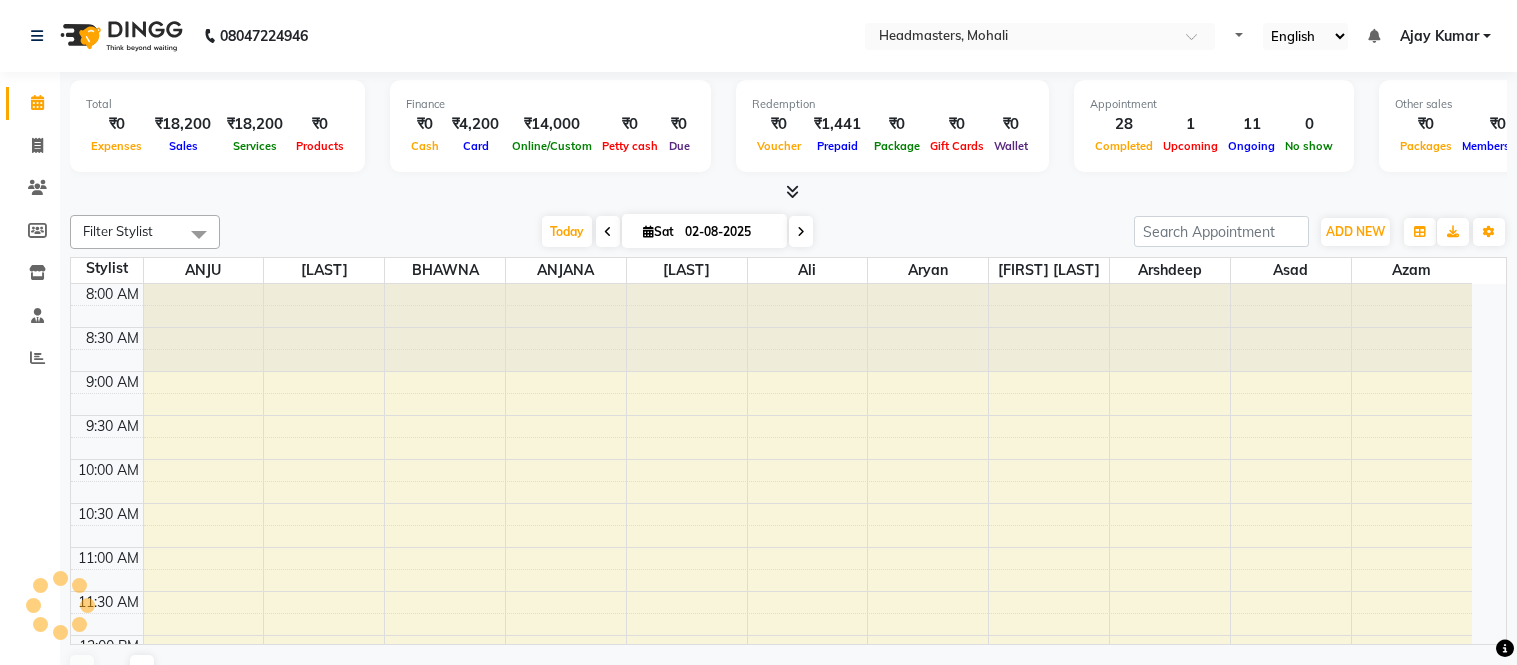 scroll, scrollTop: 0, scrollLeft: 0, axis: both 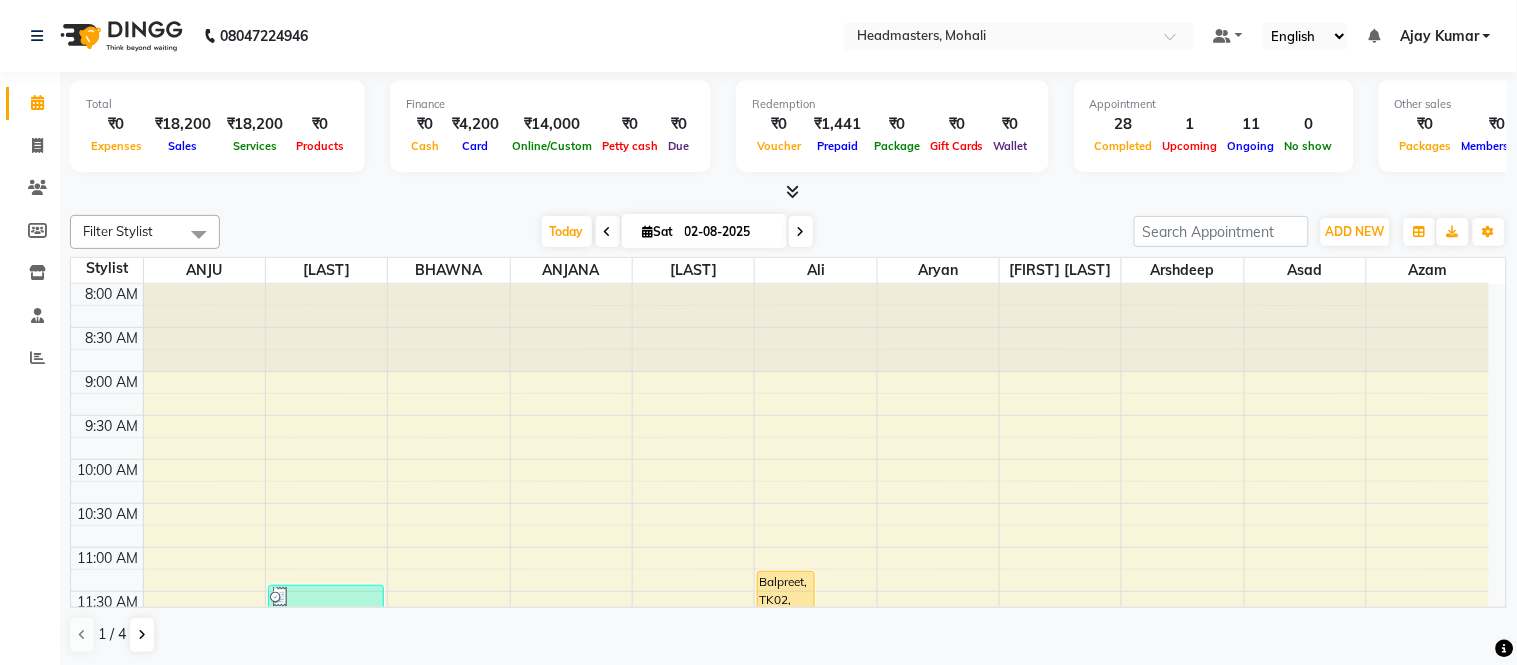 click at bounding box center [788, 192] 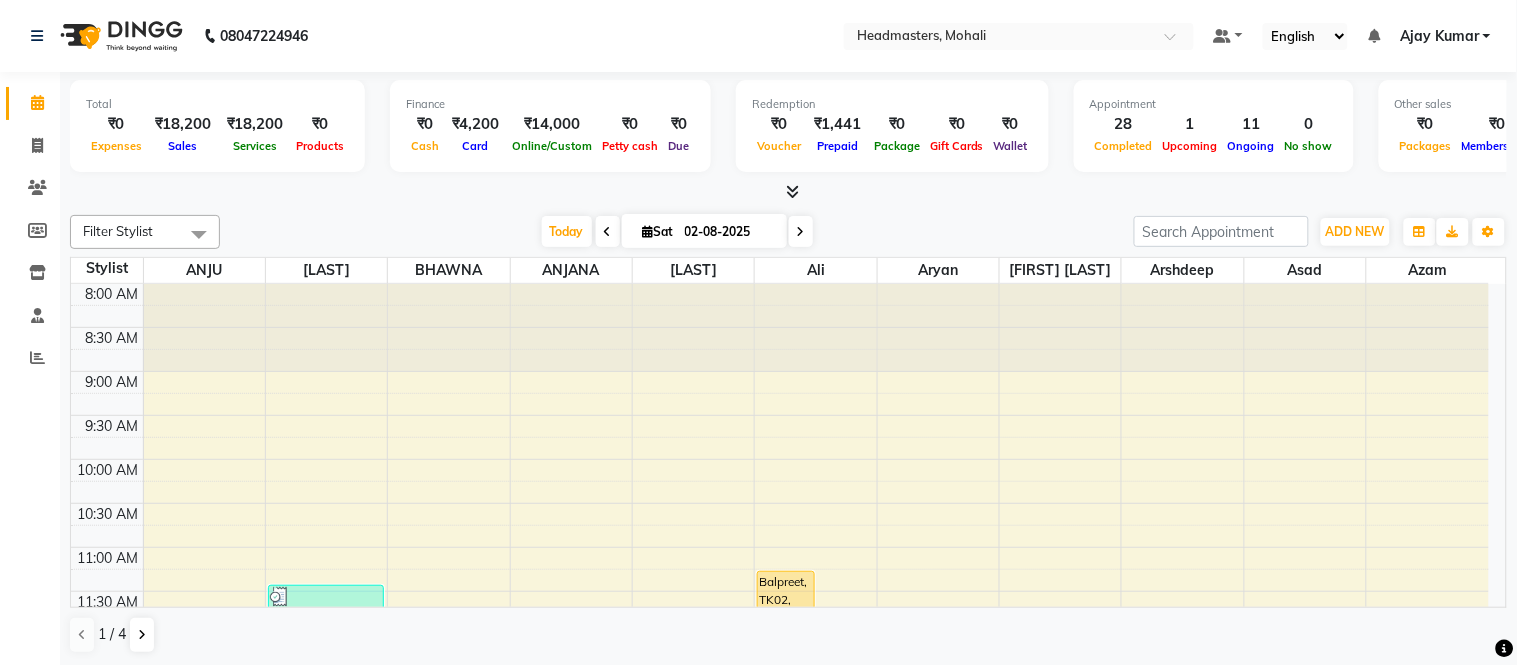 click on "Select Location × Headmasters, Mohali Default Panel My Panel English ENGLISH Español العربية मराठी हिंदी ગુજરાતી தமிழ் 中文 Notifications nothing to show [FIRST] [LAST] Manage Profile Change Password Sign out  Version:3.15.11" 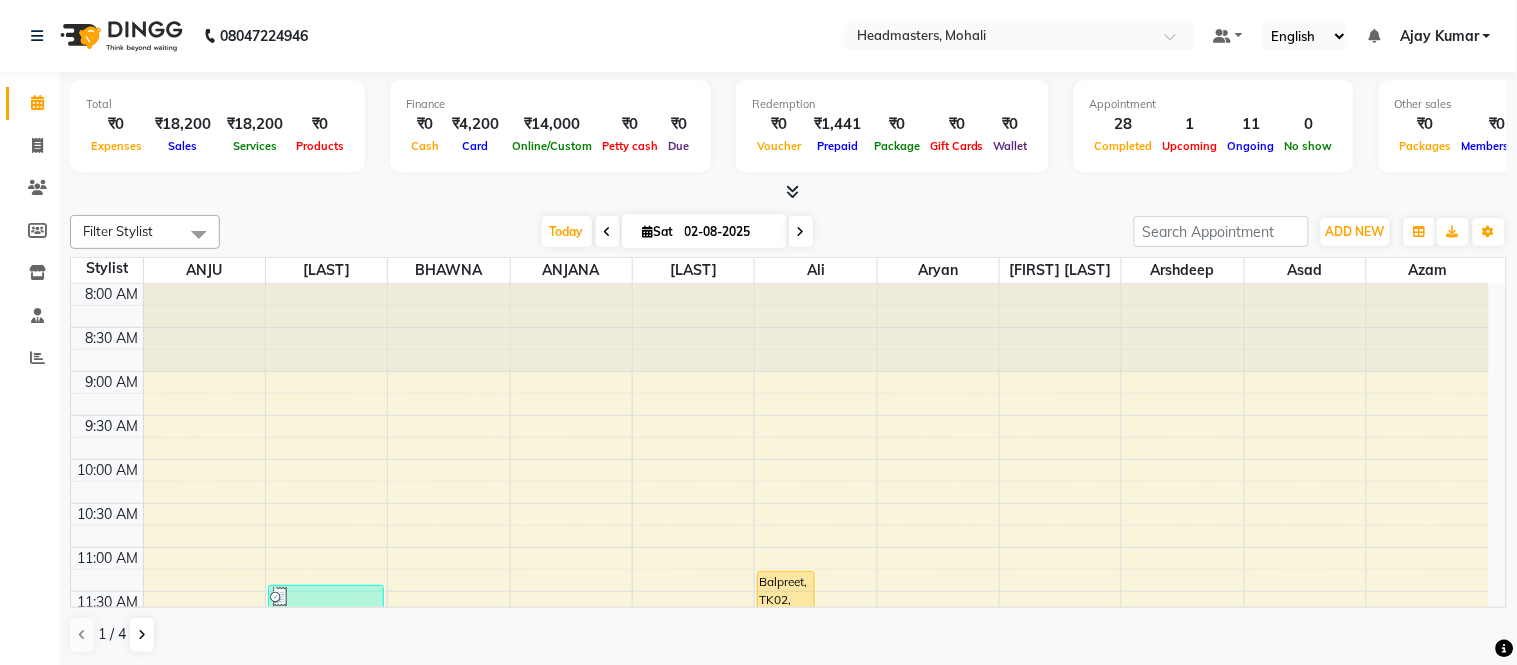 click on "08047224946 Select Location × Headmasters, Mohali Default Panel My Panel English ENGLISH Español العربية मराठी हिंदी ગુજરાતી தமிழ் 中文 Notifications nothing to show Ajay Kumar Manage Profile Change Password Sign out  Version:3.15.11" 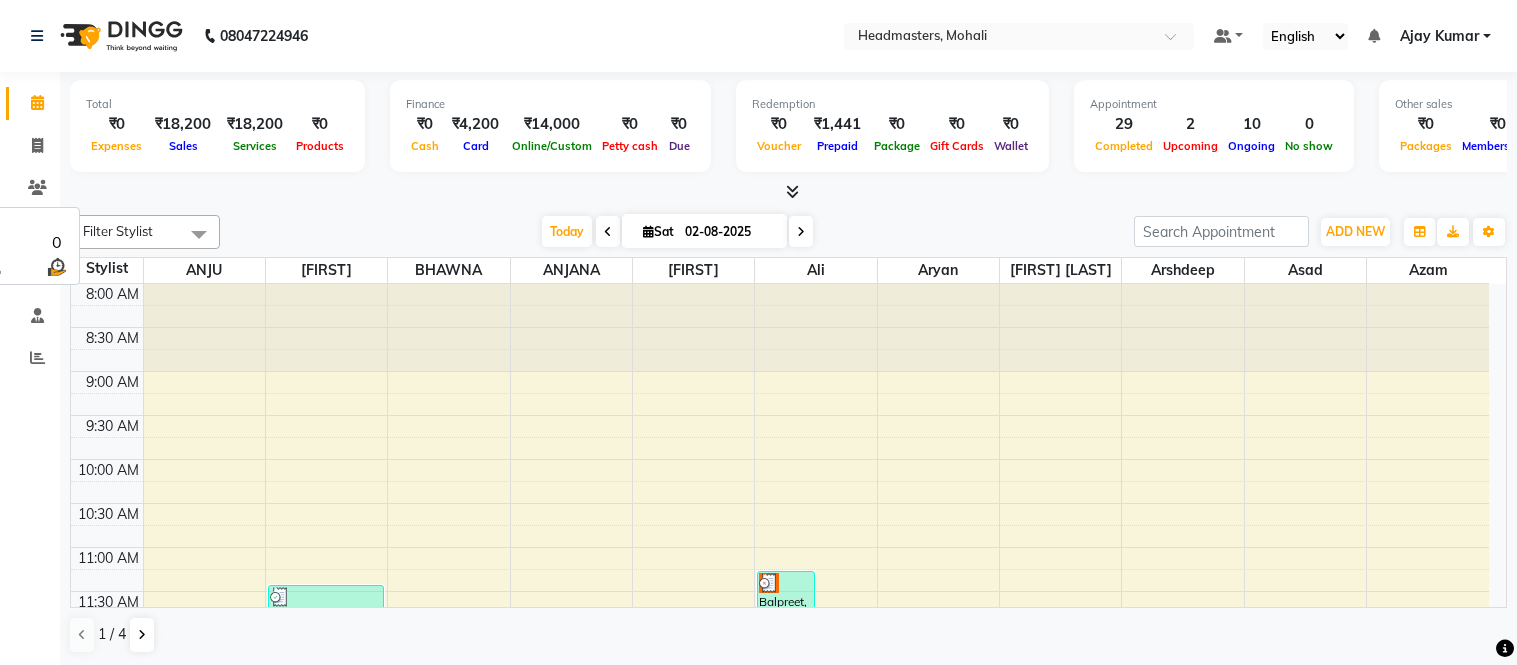 scroll, scrollTop: 0, scrollLeft: 0, axis: both 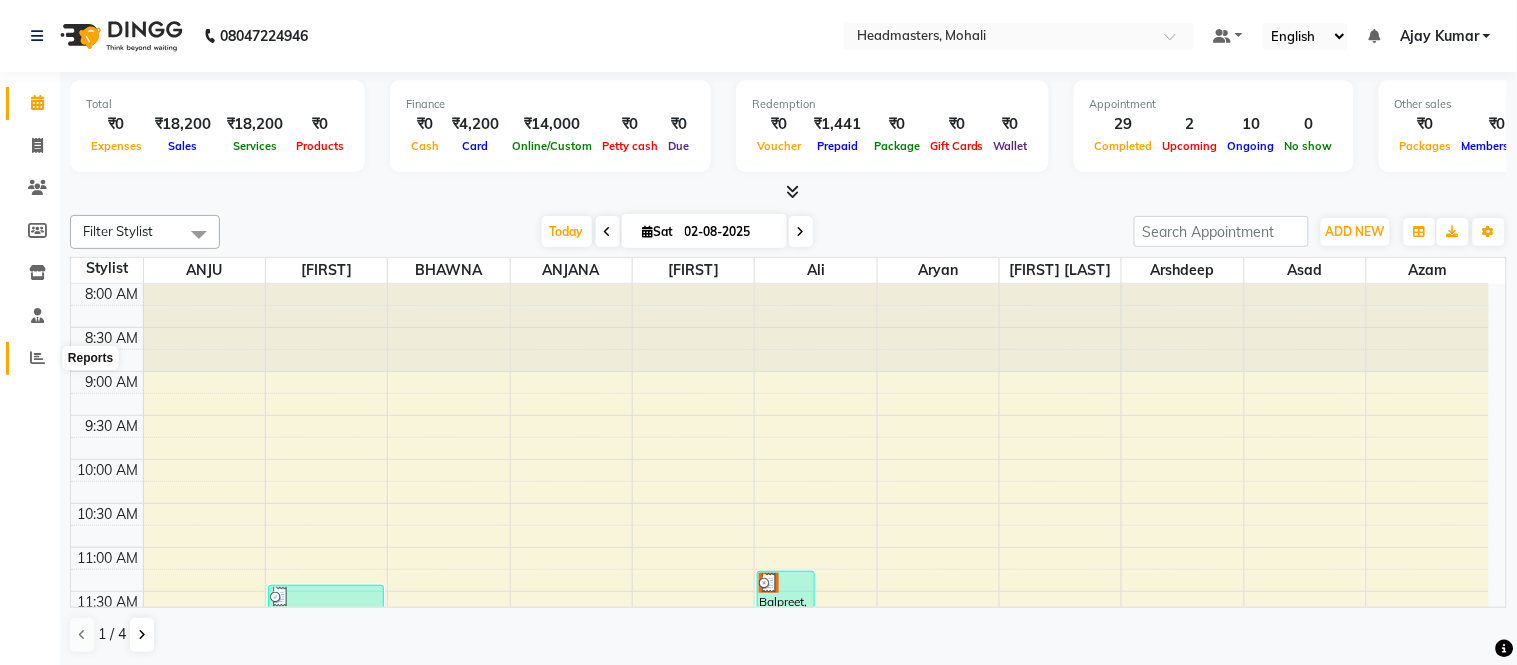 click 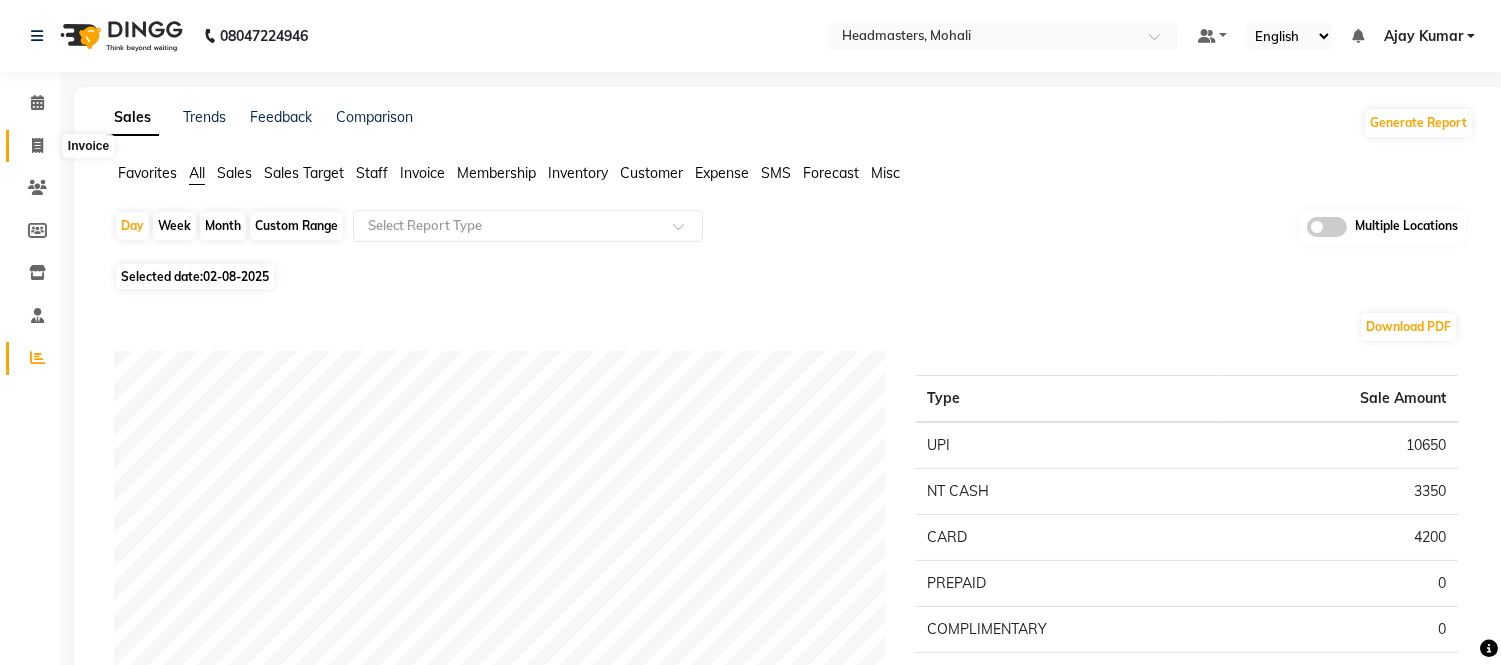 click 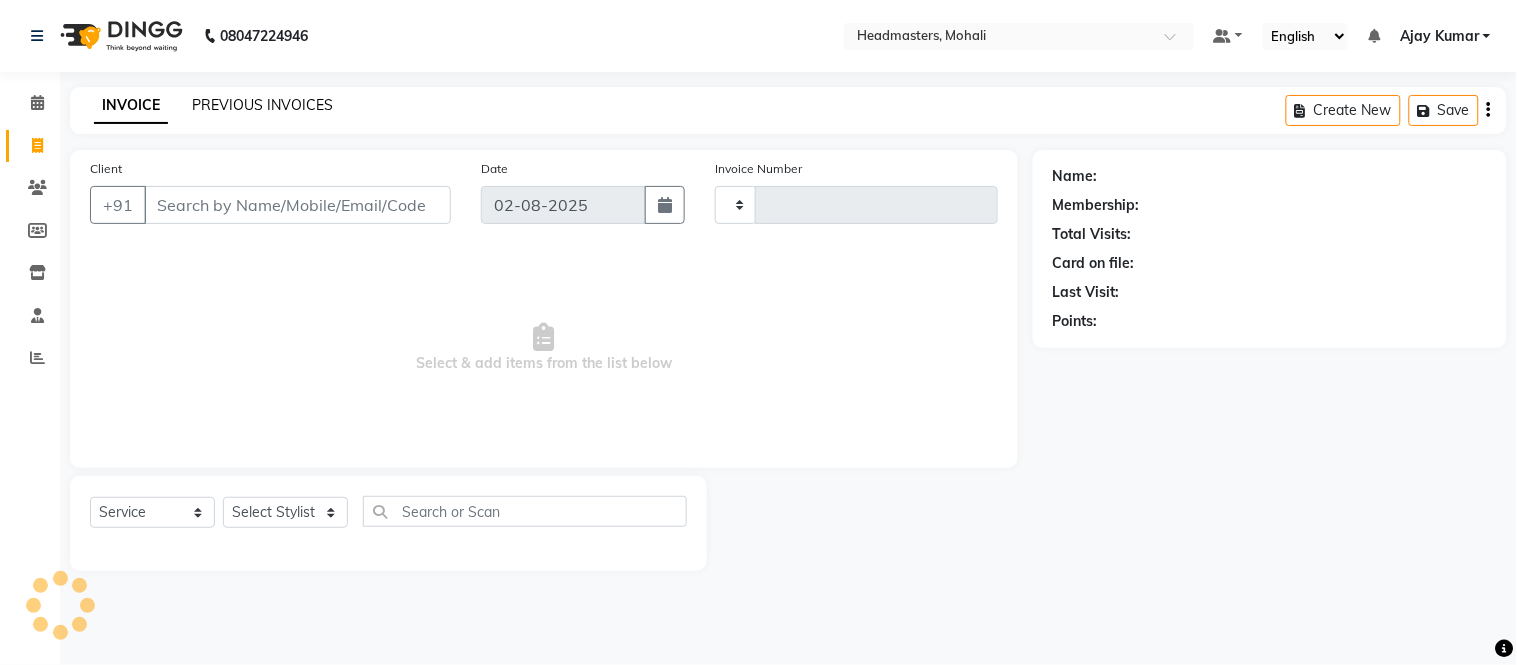 type on "6894" 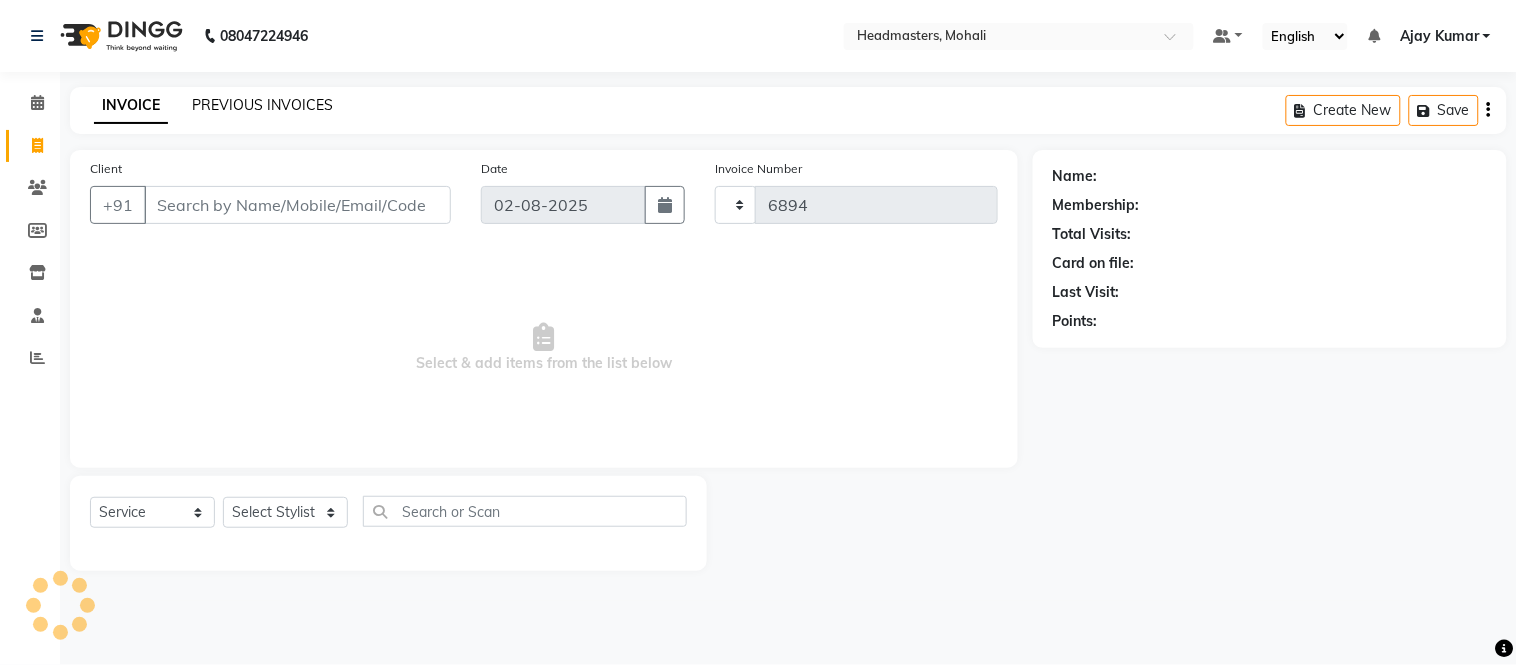 select on "6604" 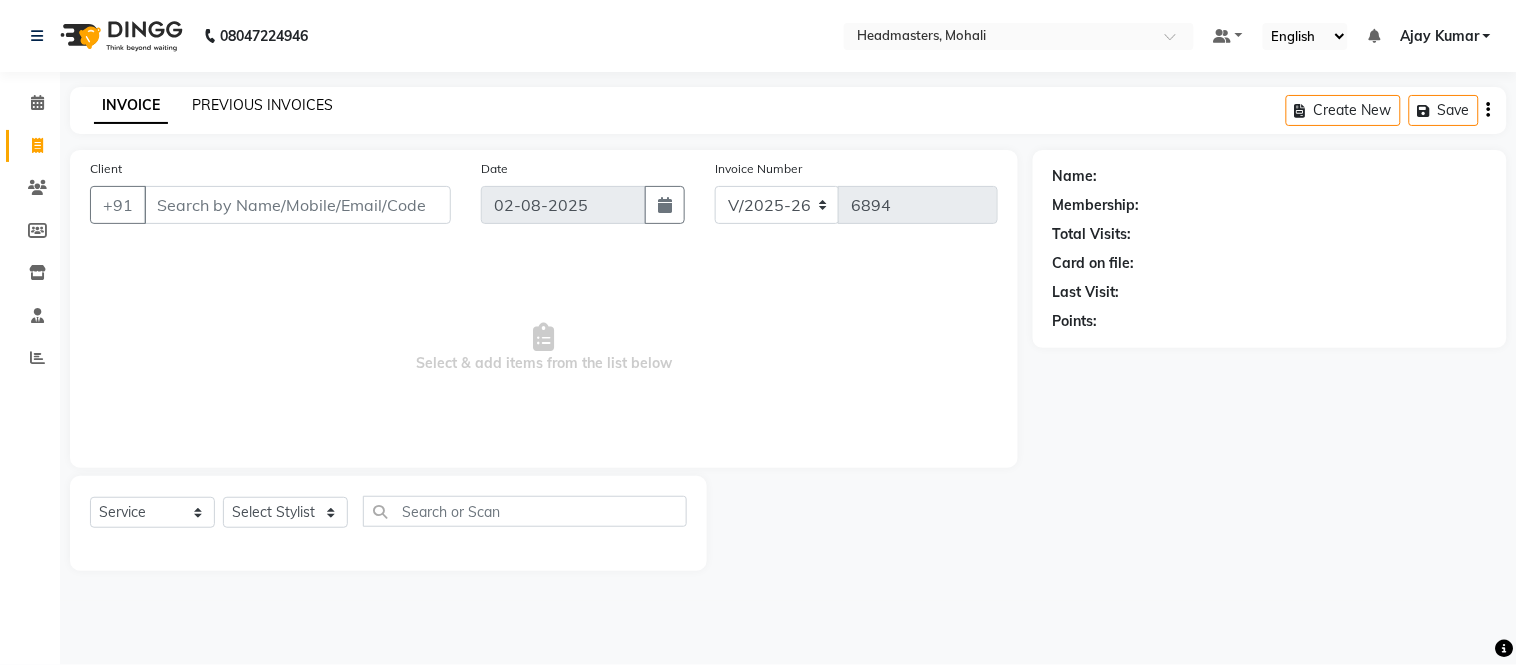 click on "PREVIOUS INVOICES" 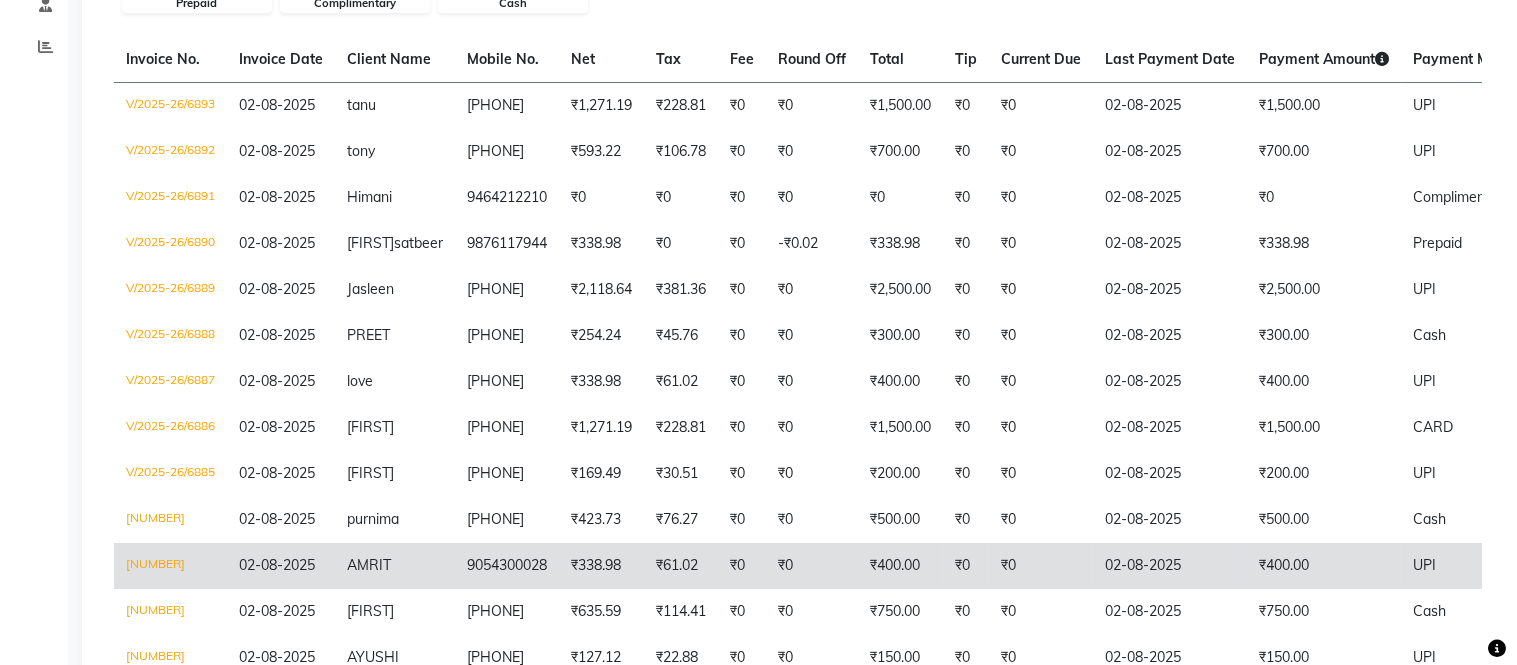 scroll, scrollTop: 0, scrollLeft: 0, axis: both 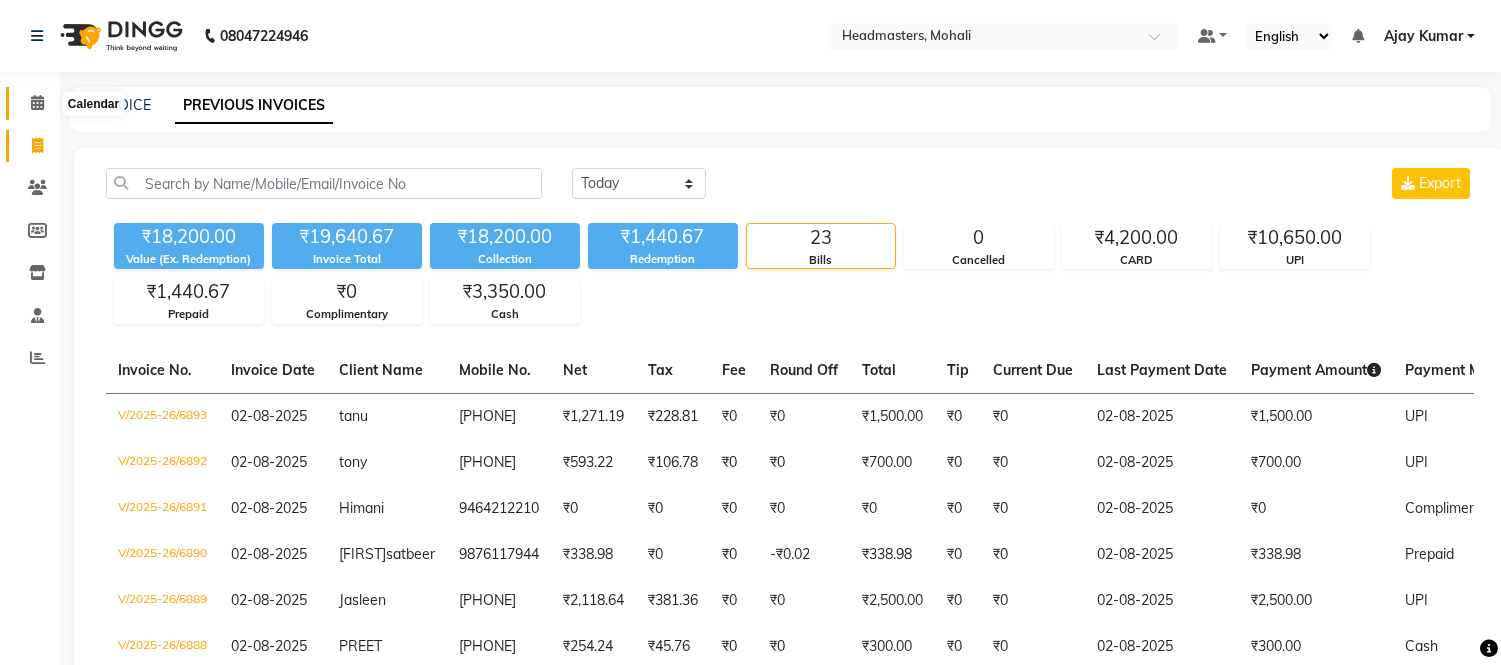 click 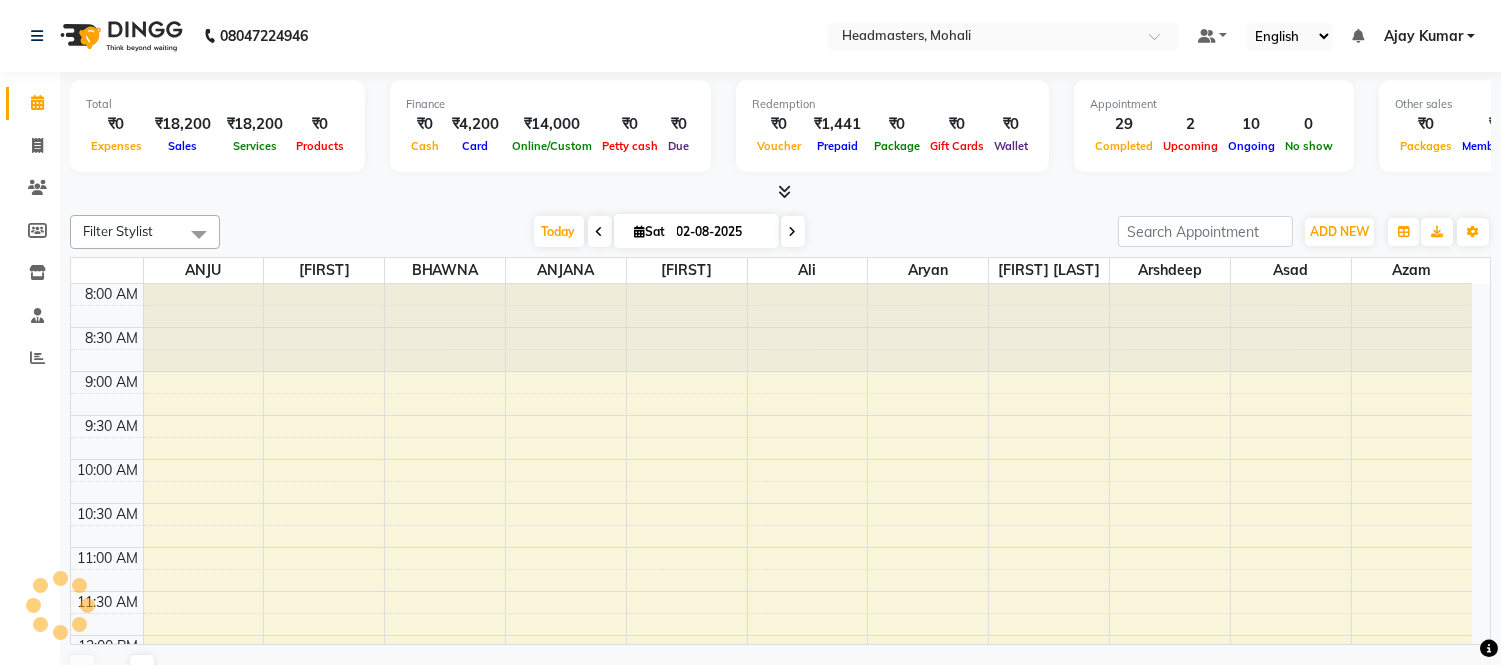 click on "08047224946 Select Location × Headmasters, Mohali Default Panel My Panel English ENGLISH Español العربية मराठी हिंदी ગુજરાતી தமிழ் 中文 Notifications nothing to show [FIRST] [LAST] Manage Profile Change Password Sign out  Version:3.15.11" 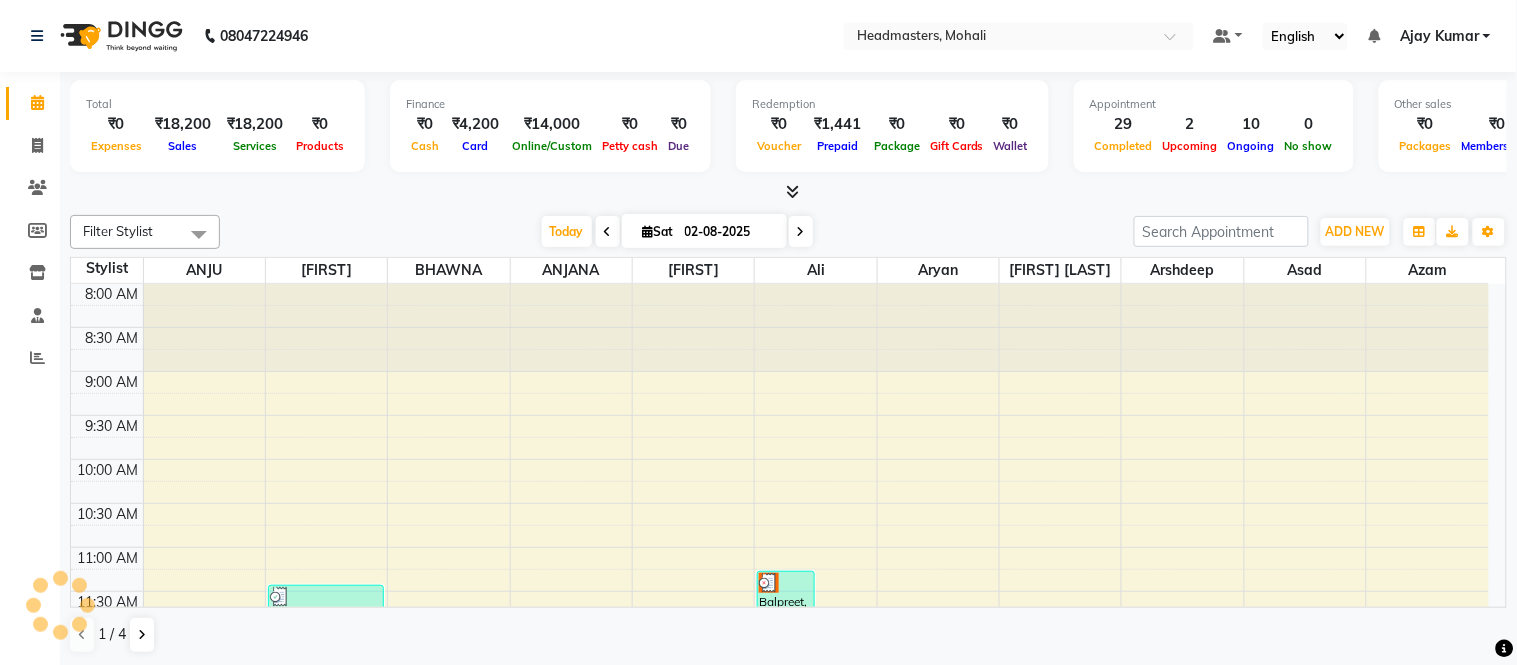 scroll, scrollTop: 0, scrollLeft: 0, axis: both 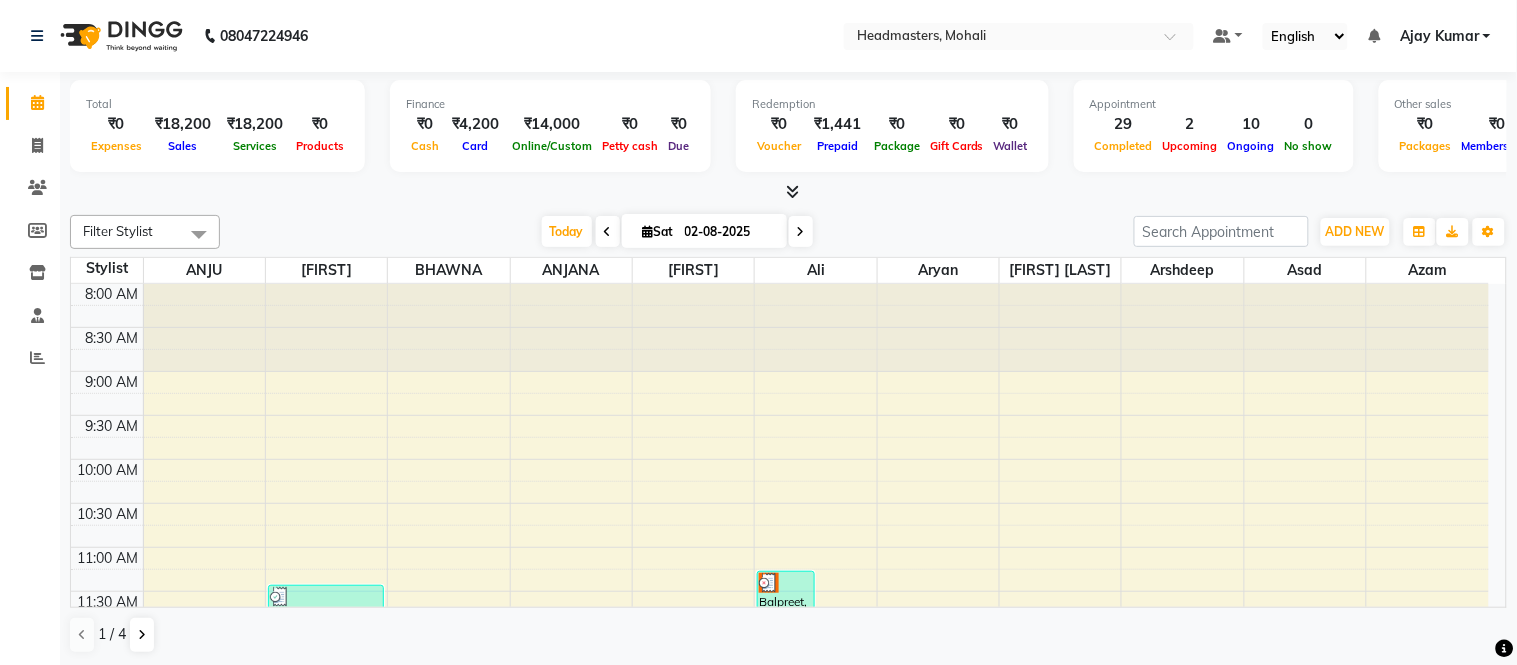 click on "Total  ₹0  Expenses ₹18,200  Sales ₹18,200  Services ₹0  Products" at bounding box center [217, 126] 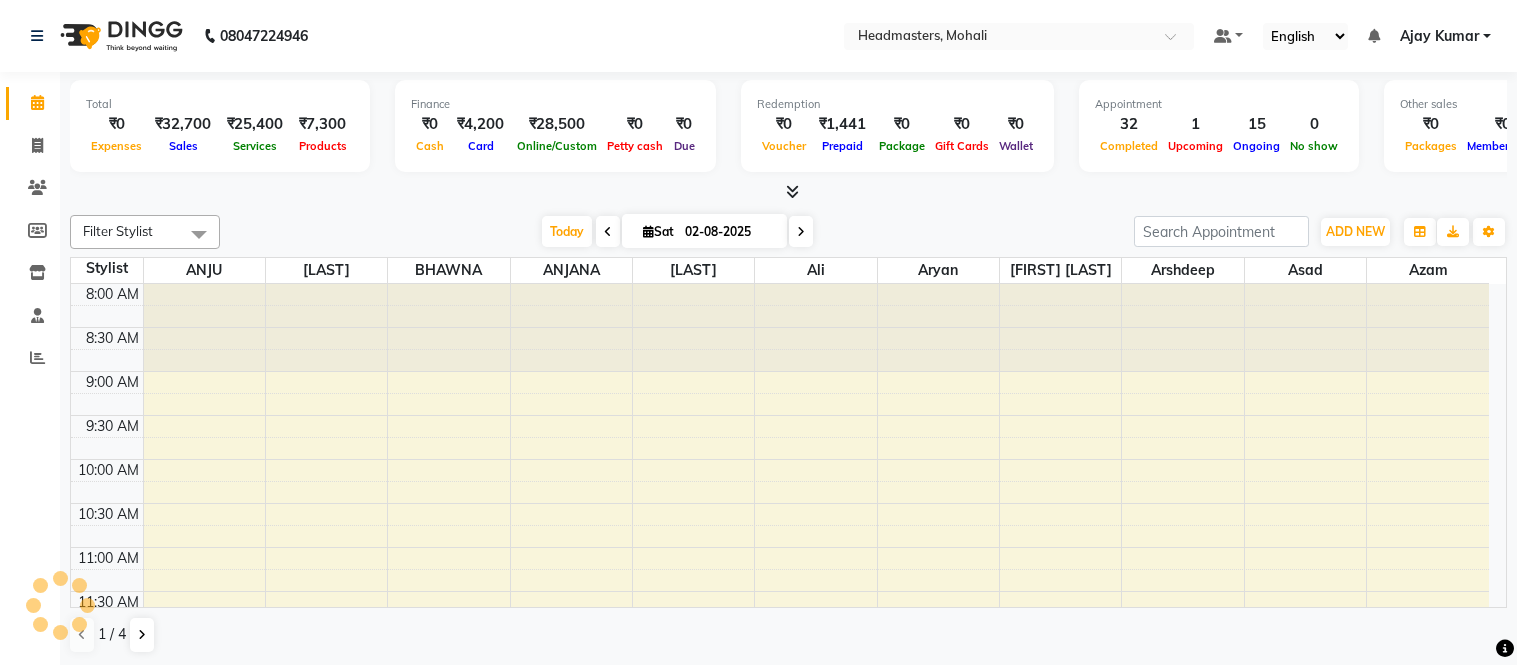 scroll, scrollTop: 0, scrollLeft: 0, axis: both 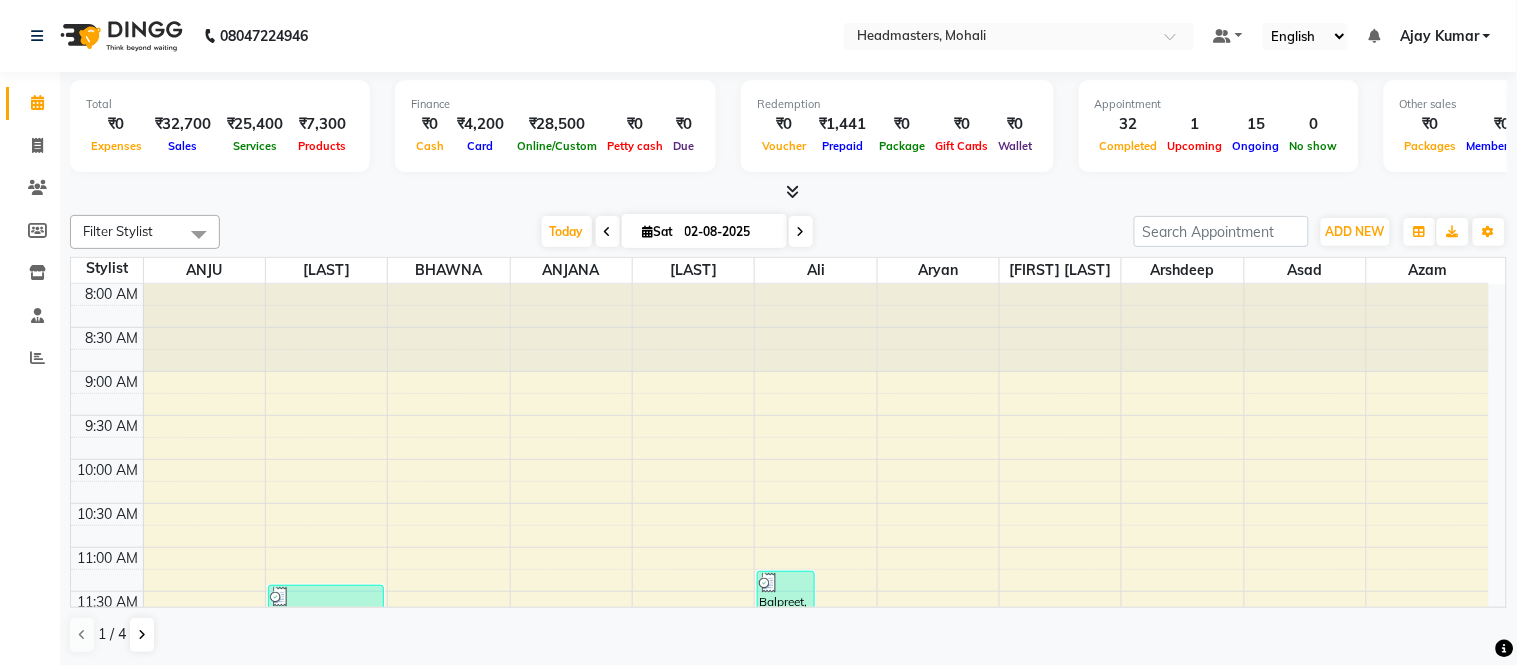 click on "08047224946 Select Location × Headmasters, Mohali Default Panel My Panel English ENGLISH Español العربية मराठी हिंदी ગુજરાતી தமிழ் 中文 Notifications nothing to show [FIRST] [LAST] Manage Profile Change Password Sign out  Version:3.15.11" 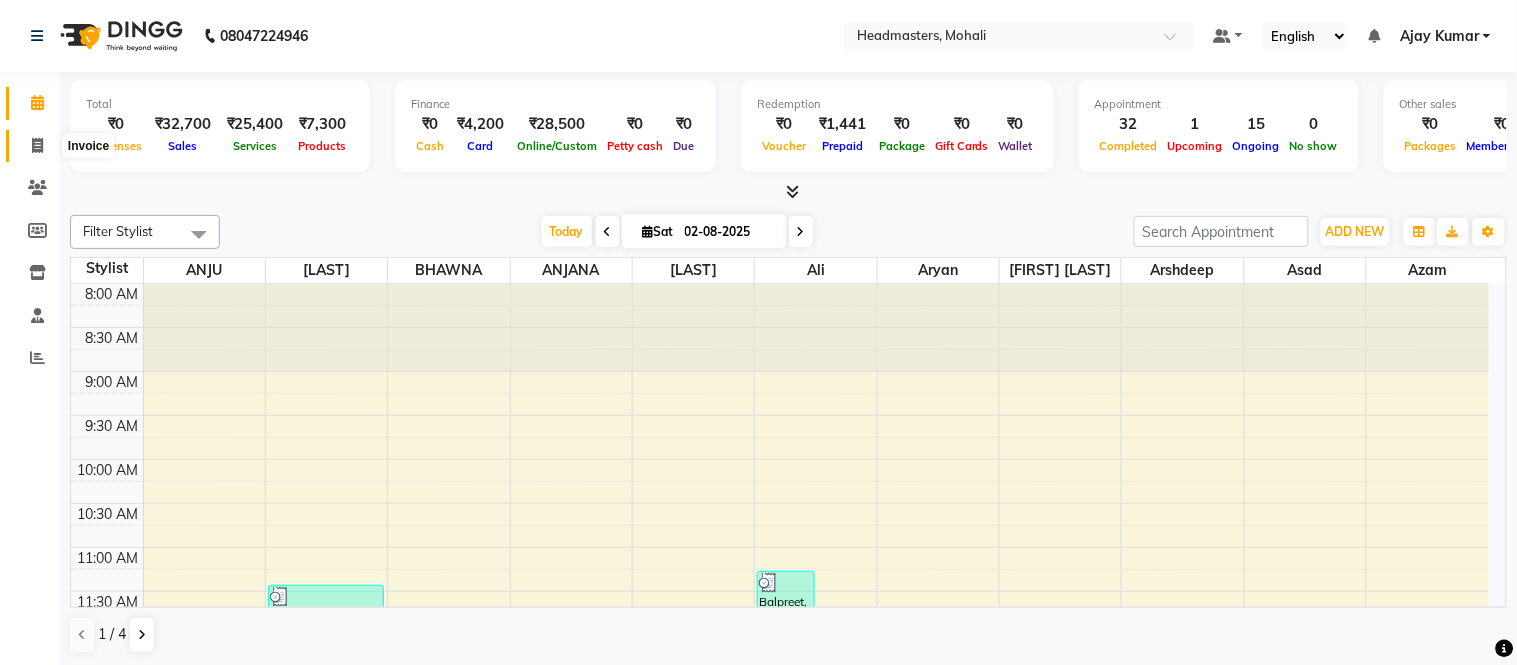 click 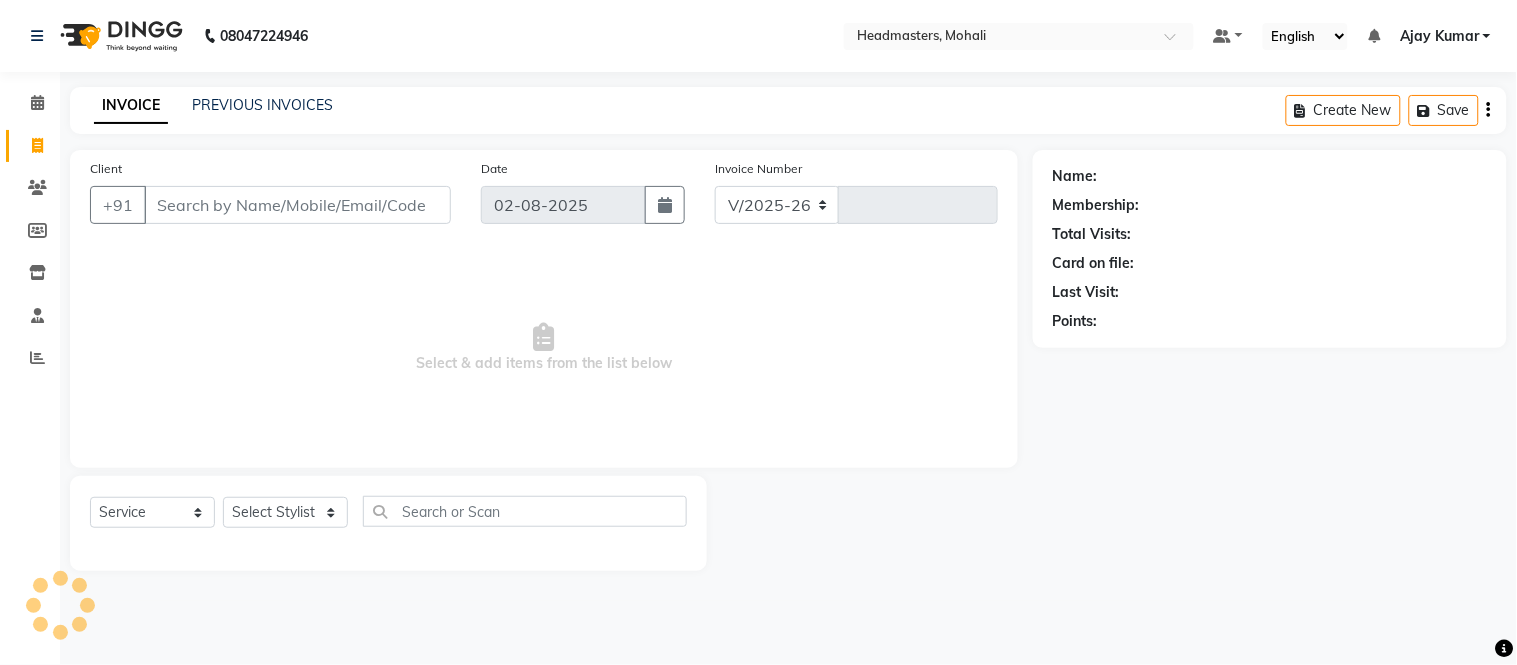 select on "6604" 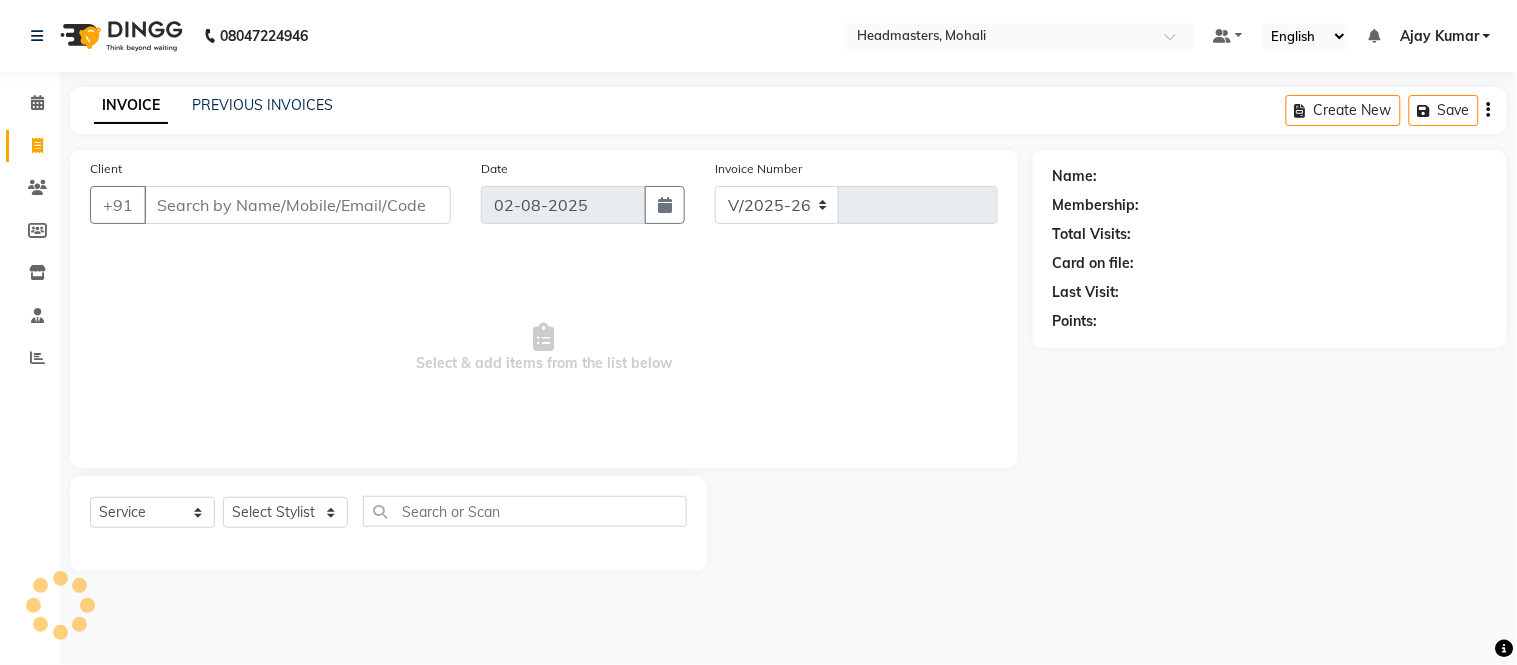 type on "6897" 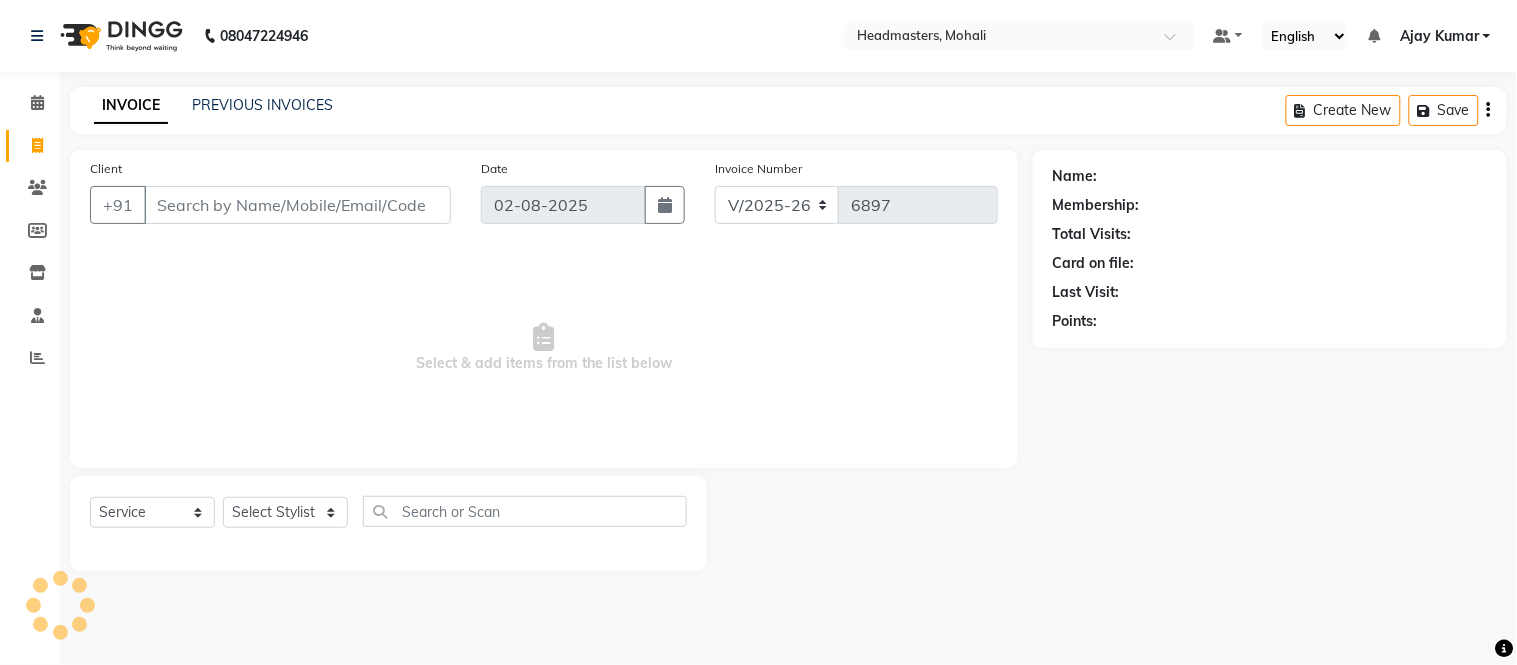 click on "INVOICE PREVIOUS INVOICES Create New   Save" 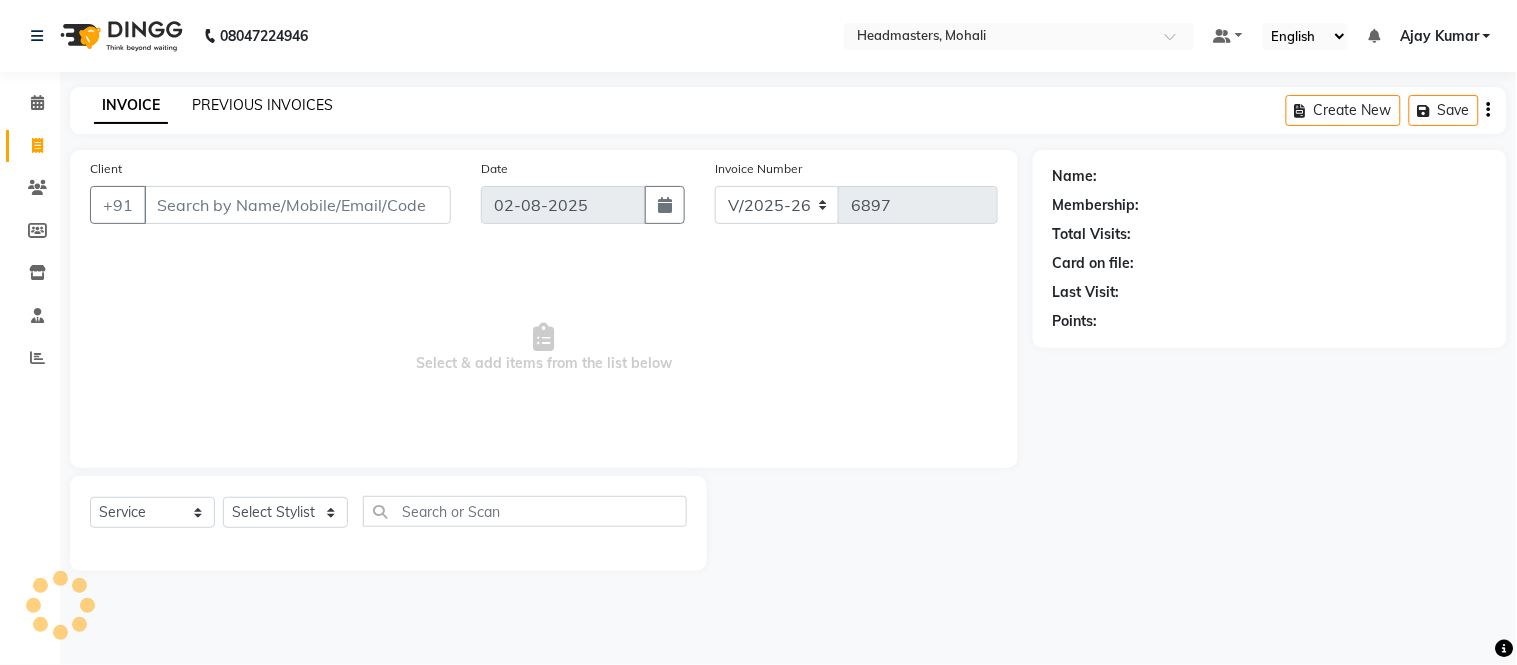 click on "PREVIOUS INVOICES" 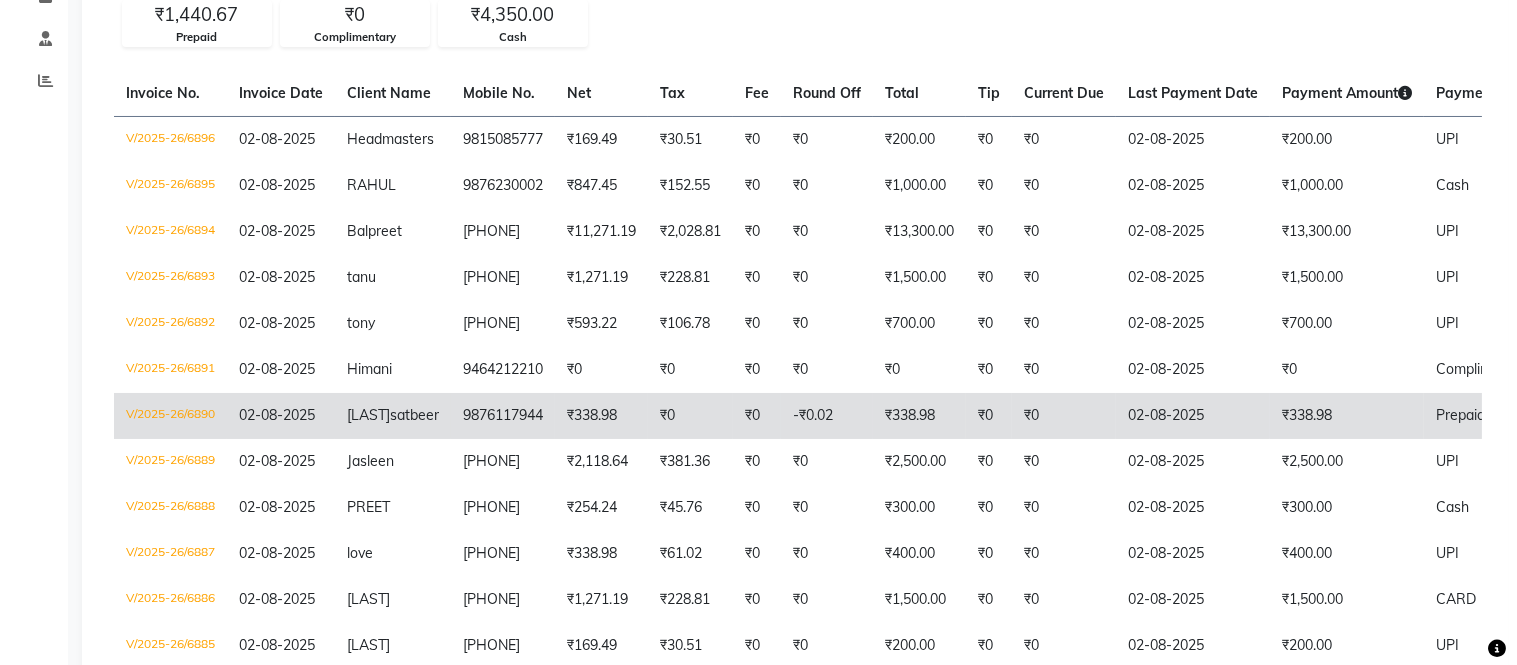 scroll, scrollTop: 0, scrollLeft: 0, axis: both 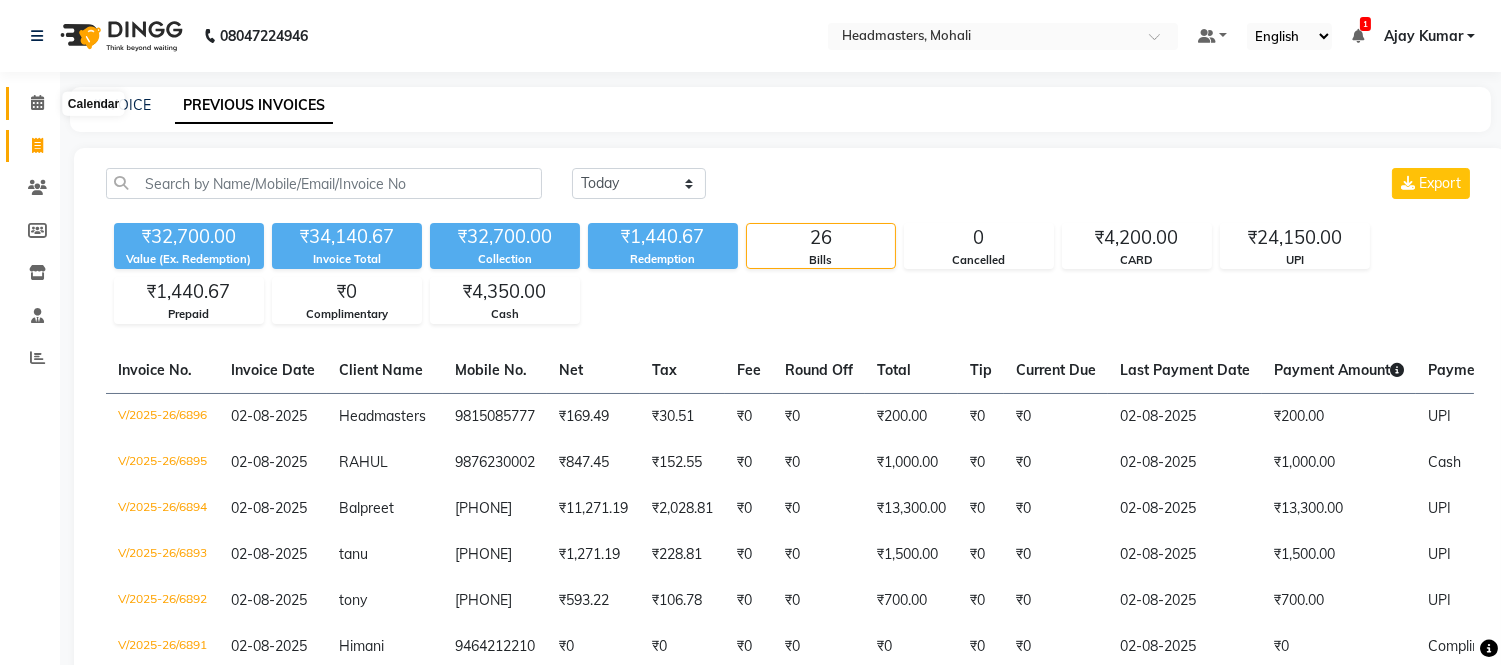 click 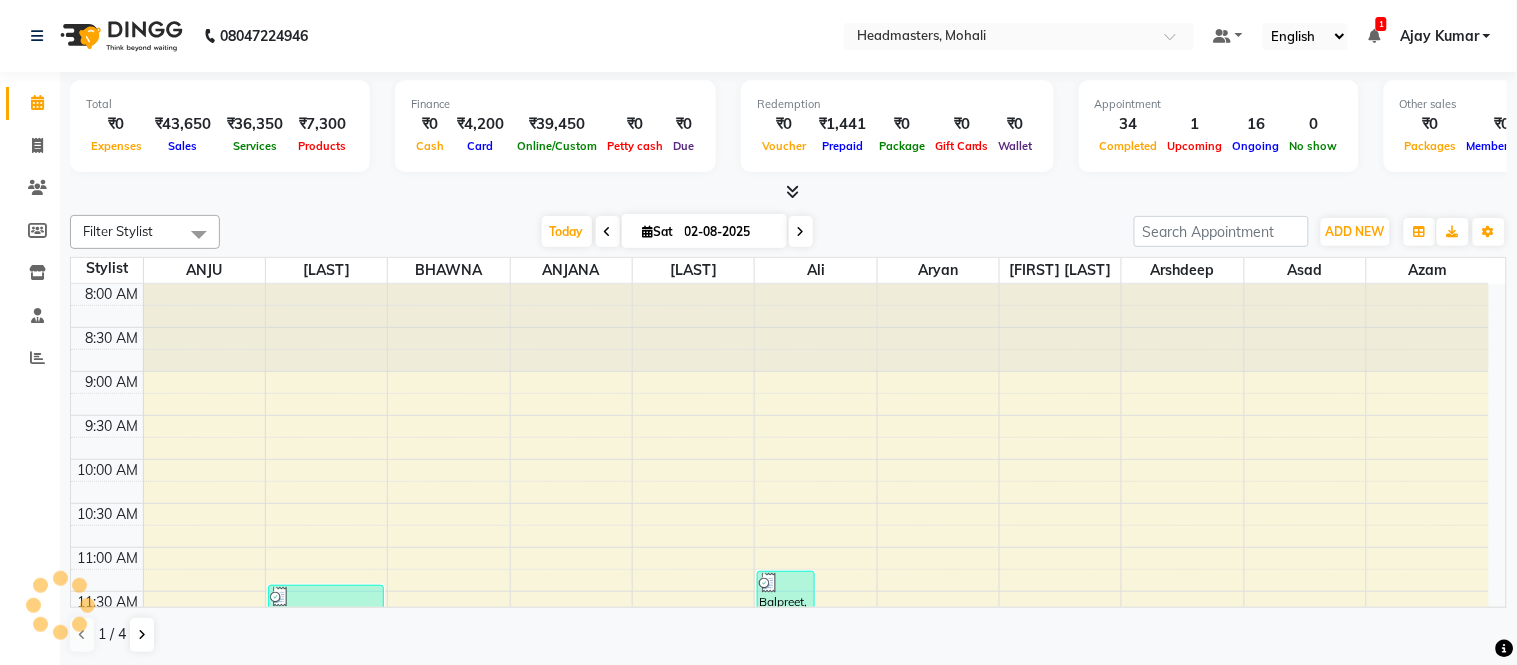 click on "08047224946 Select Location × Headmasters, Mohali Default Panel My Panel English ENGLISH Español العربية मराठी हिंदी ગુજરાતી தமிழ் 中文 Notifications nothing to show [FIRST] [LAST] Manage Profile Change Password Sign out  Version:3.15.11" 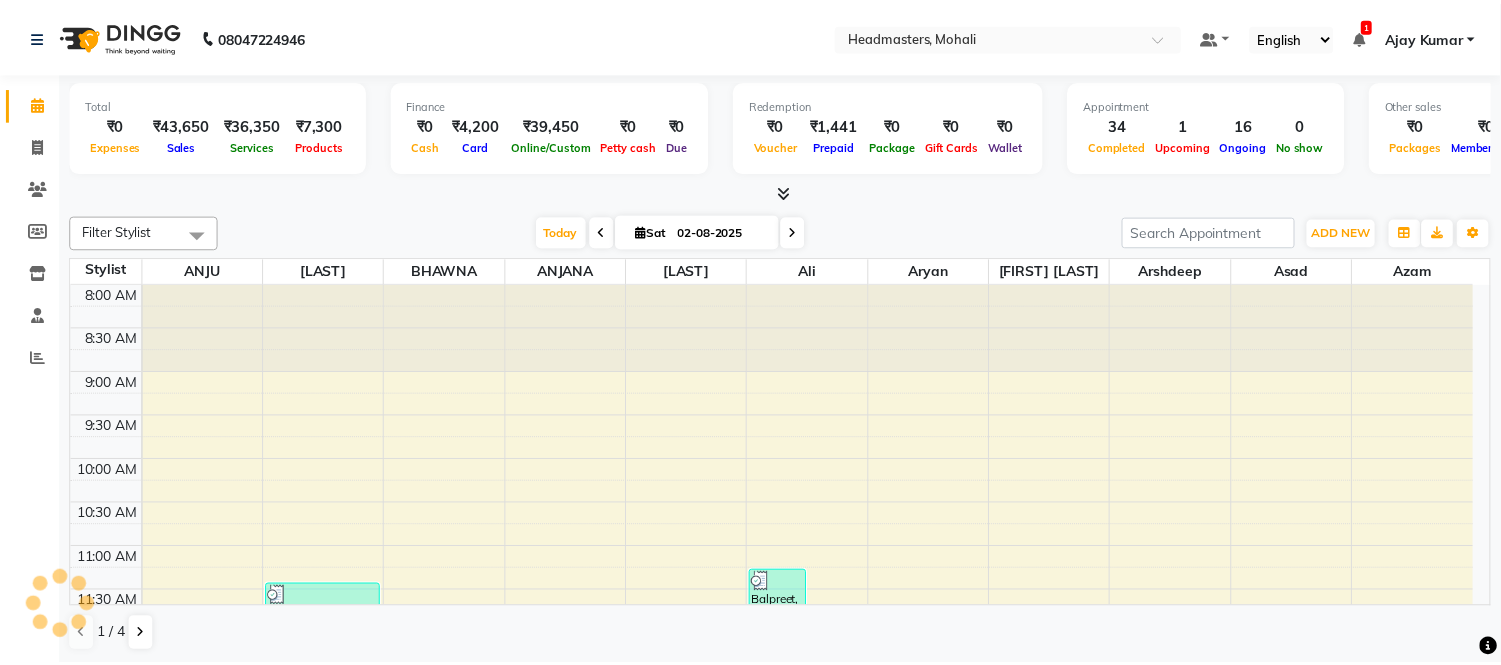 scroll, scrollTop: 0, scrollLeft: 0, axis: both 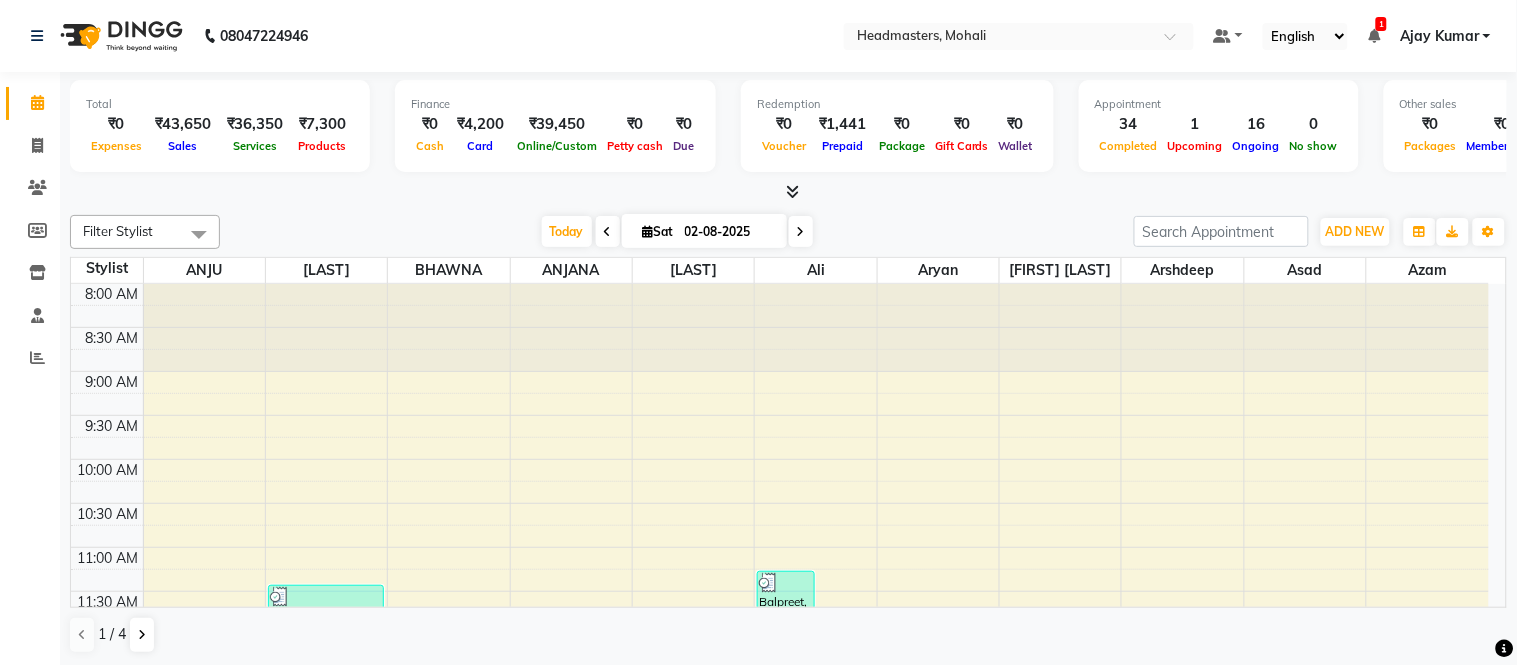 click on "08047224946 Select Location × Headmasters, Mohali Default Panel My Panel English ENGLISH Español العربية मराठी हिंदी ગુજરાતી தமிழ் 中文 Notifications nothing to show [FIRST] [LAST] Manage Profile Change Password Sign out  Version:3.15.11" 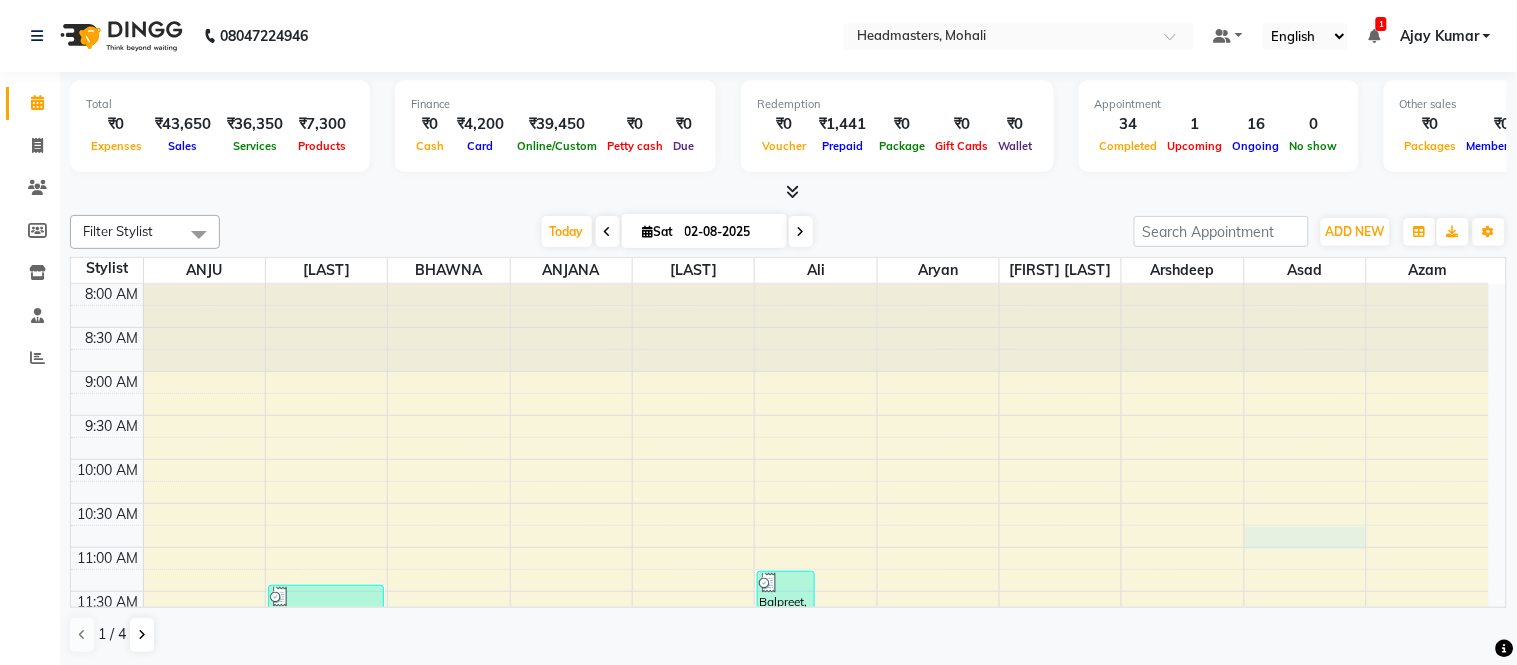 click at bounding box center [788, 192] 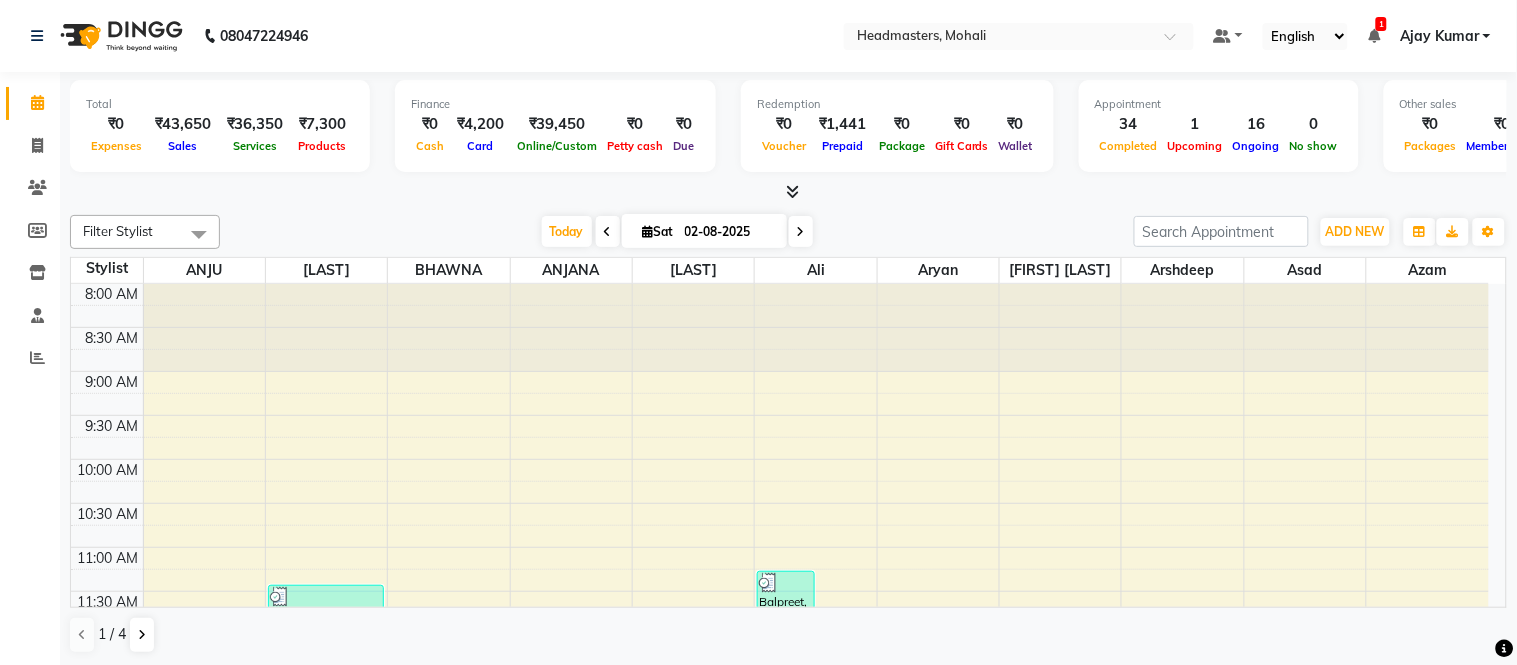 click on "08047224946 Select Location × Headmasters, Mohali Default Panel My Panel English ENGLISH Español العربية मराठी हिंदी ગુજરાતી தமிழ் 中文 Notifications nothing to show [FIRST] [LAST] Manage Profile Change Password Sign out  Version:3.15.11" 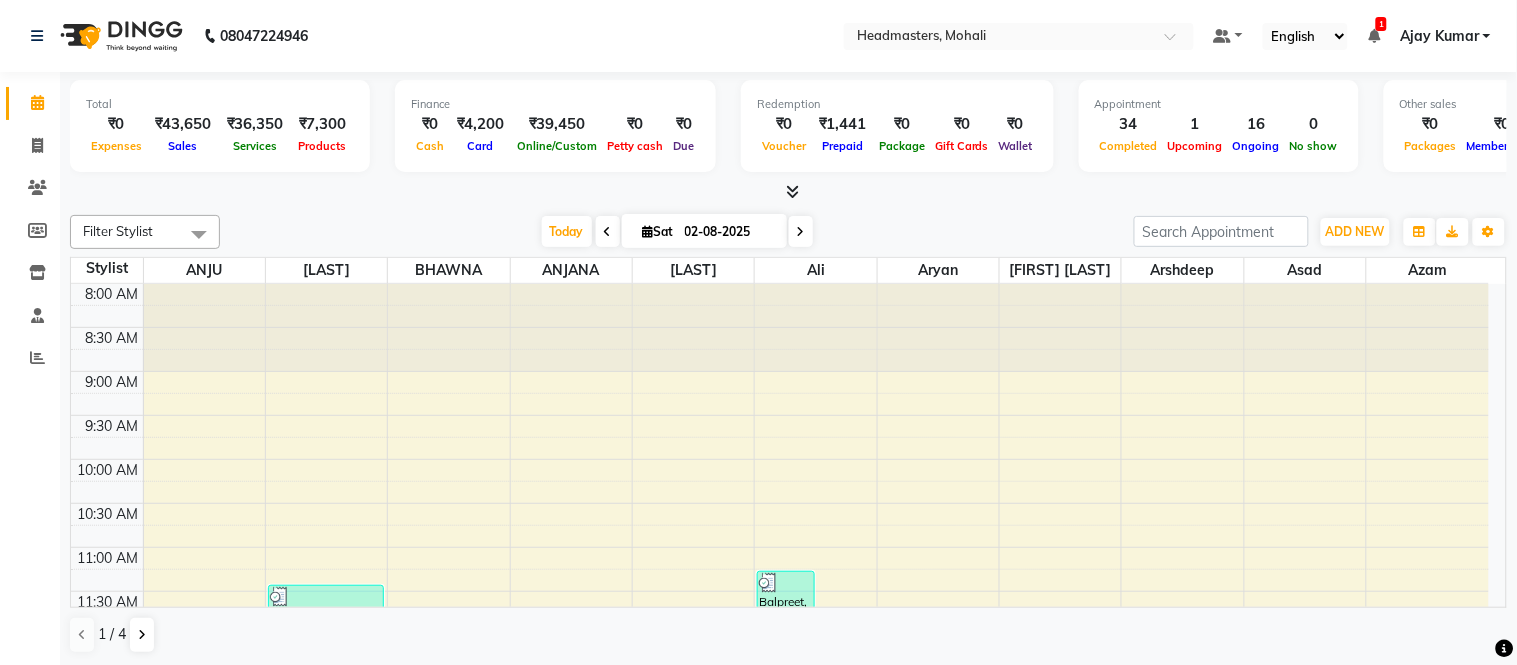 click on "Finance  ₹0  Cash ₹4,200  Card ₹39,450  Online/Custom ₹0 Petty cash ₹0 Due" at bounding box center [555, 126] 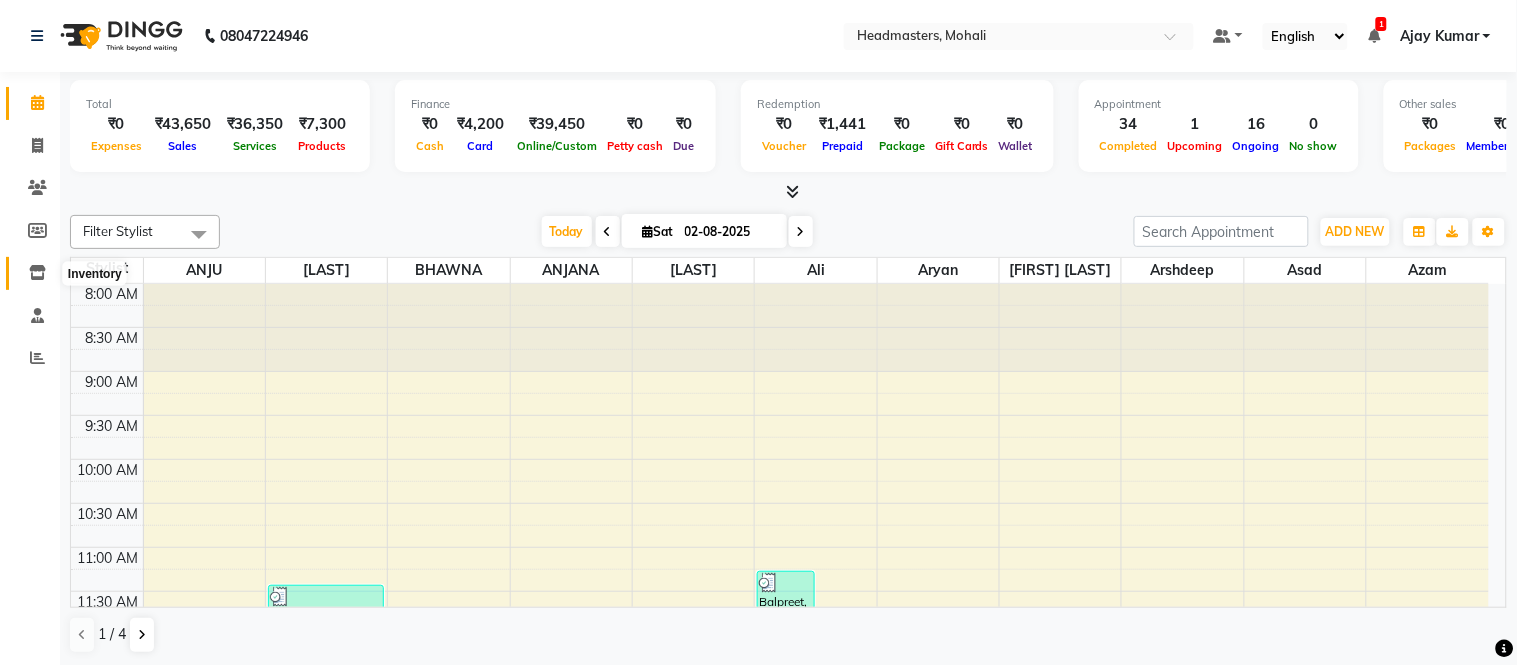 click 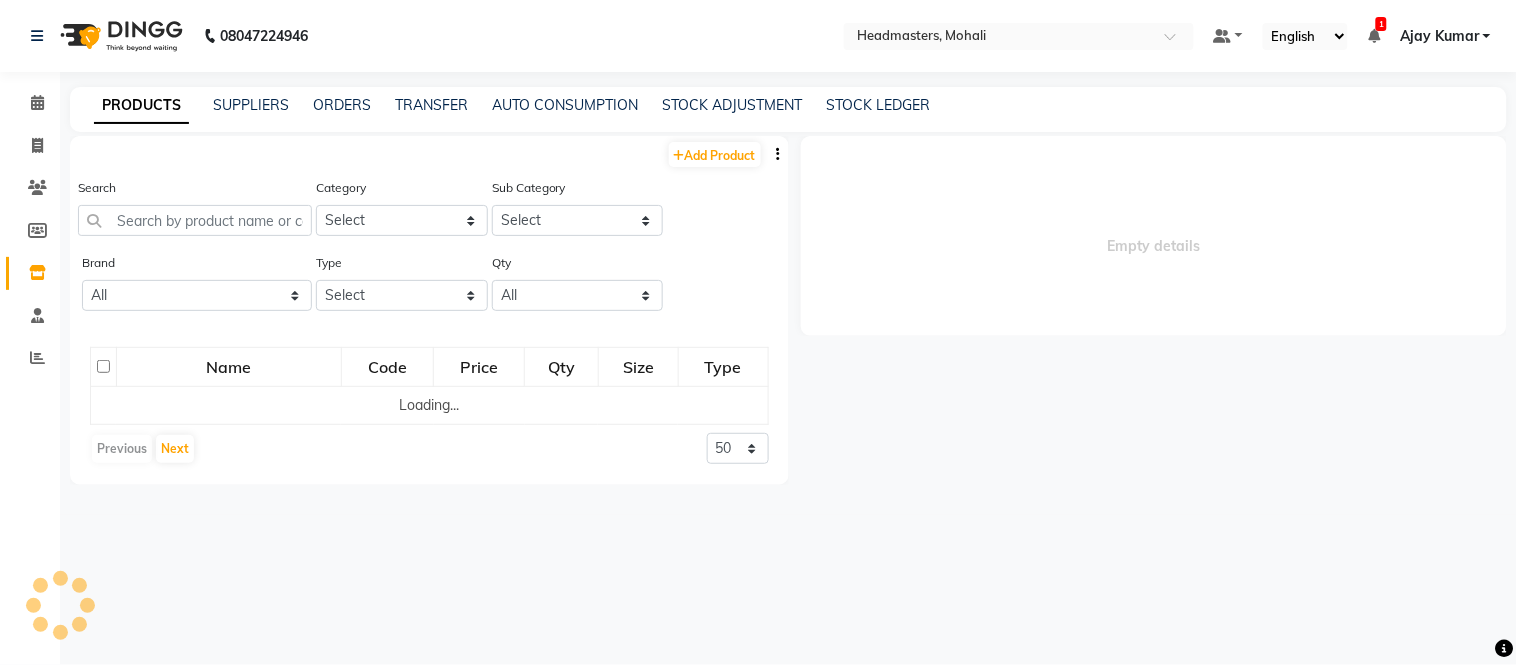 select 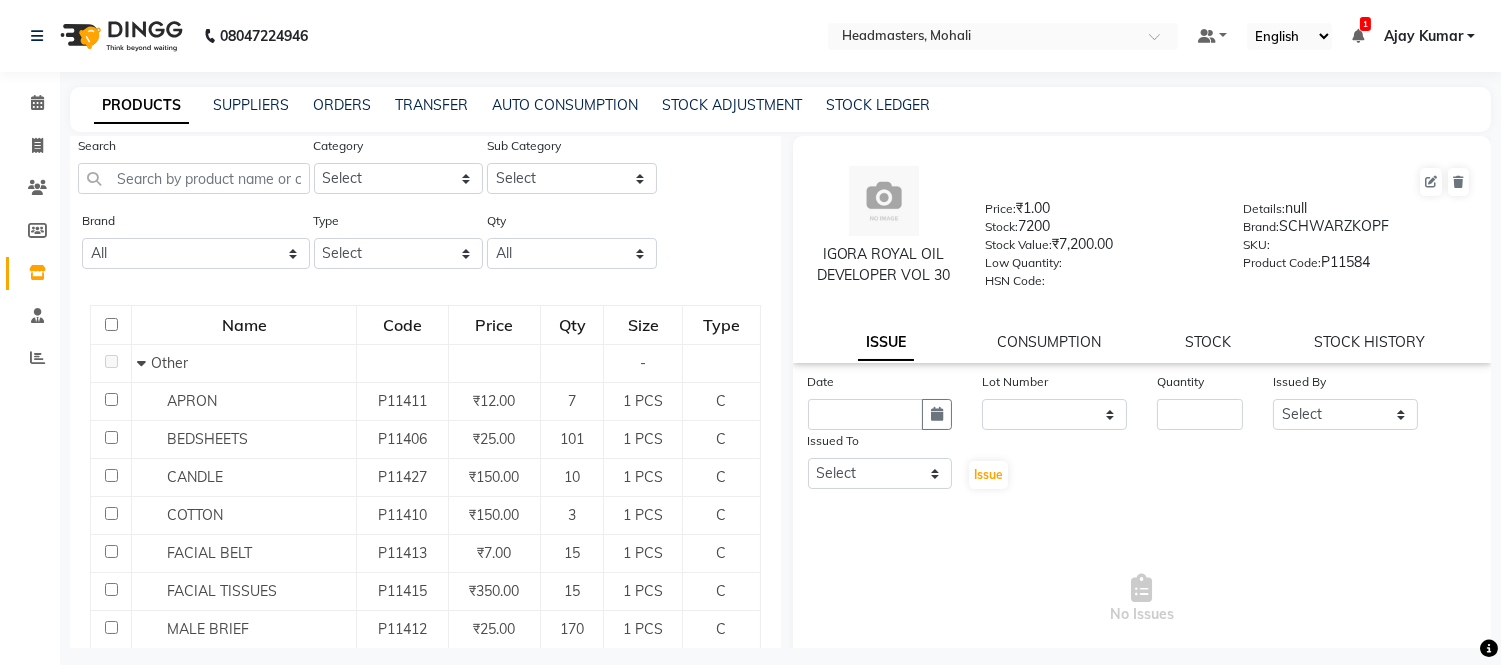 scroll, scrollTop: 0, scrollLeft: 0, axis: both 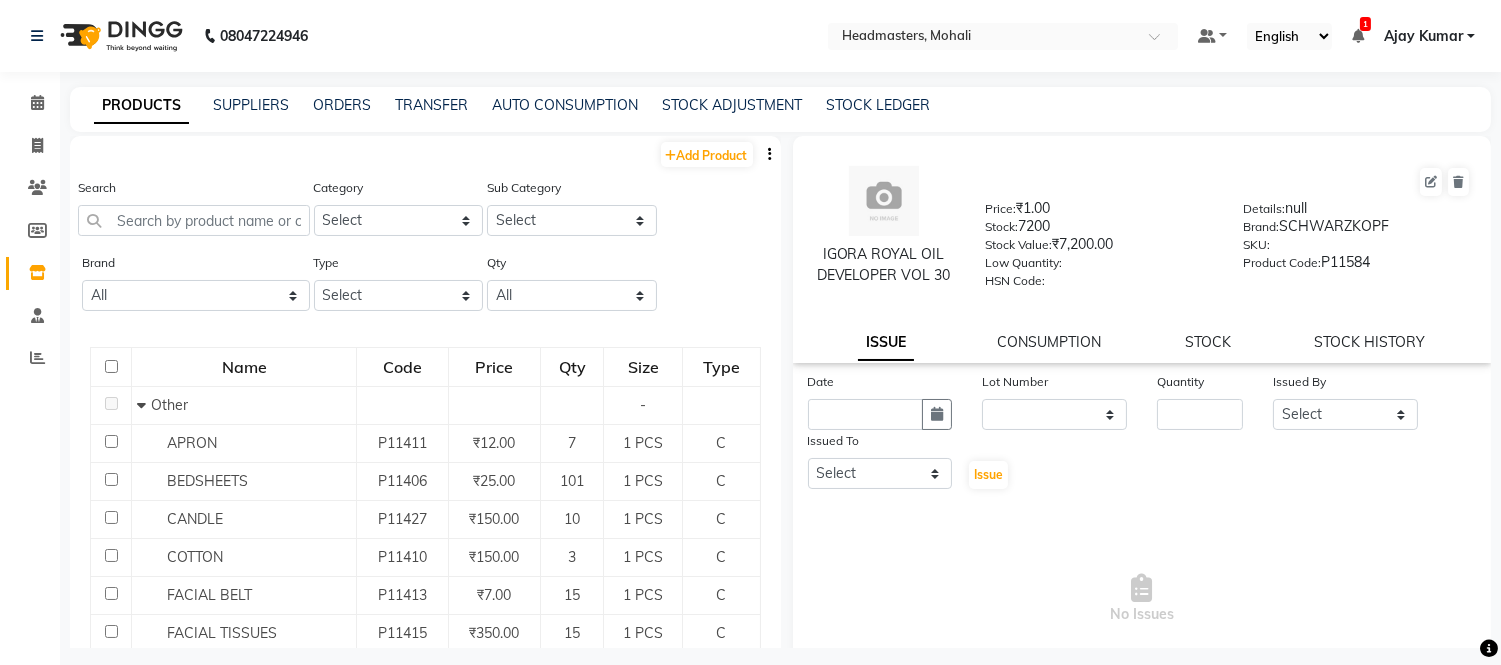 click on "Brand All Beauty Garage Botoplastia Brazilian Cadivue Derma Dermalogica Floractive General Gk Inspira Iramo Loreal Lyco Lycon Moira Morrocan Morrocan Oil Nashi O3+ Olaplex Other Pinkini Repechage Rica Schwarzkopf Shea Sinko Skinlux Streax Wella Wild Stone Type Select Both Retail Consumable Qty All Low Out Of Stock" 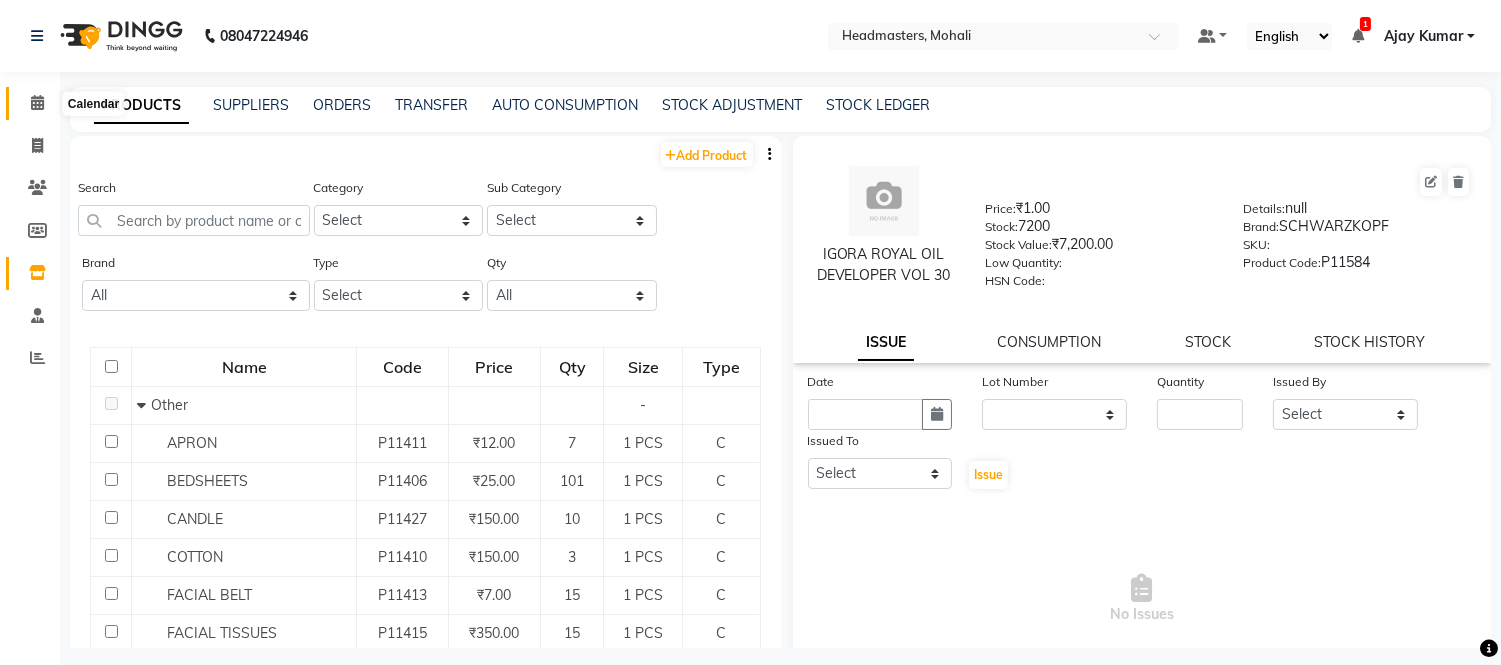 click 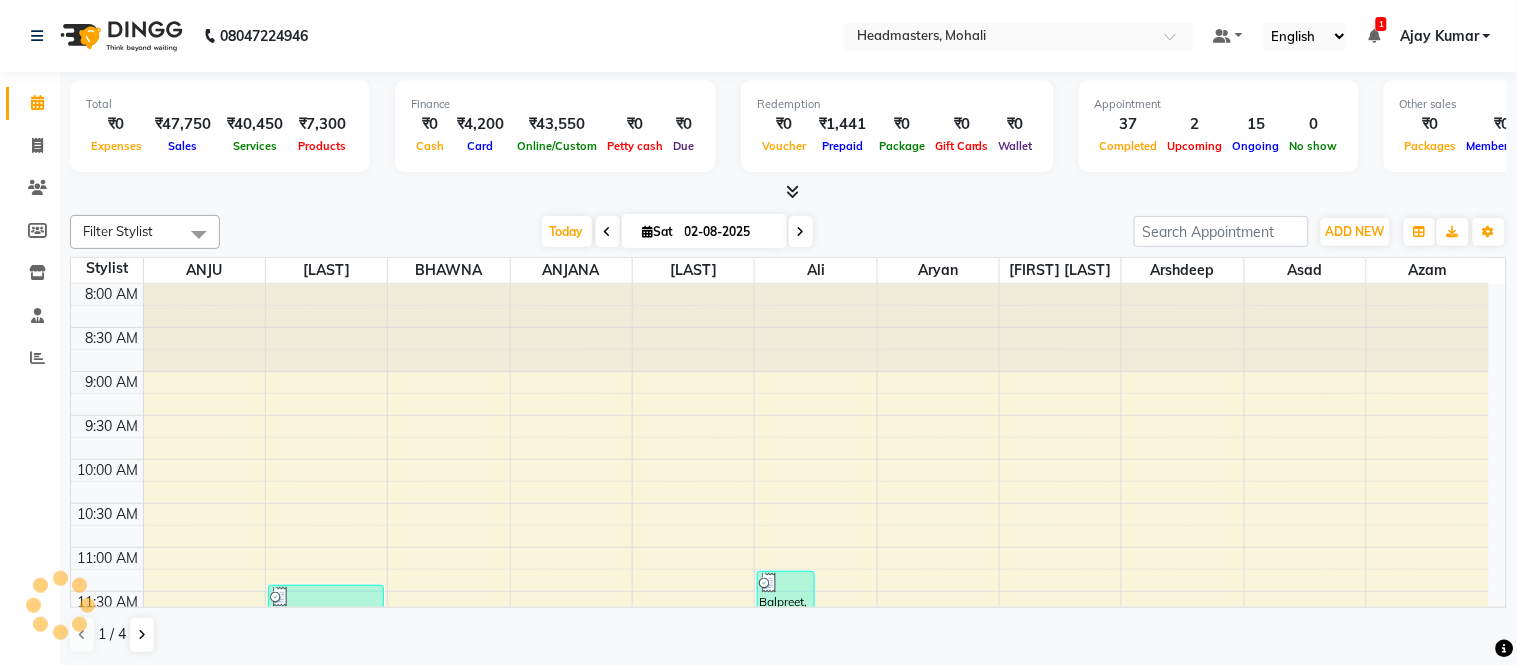 scroll, scrollTop: 0, scrollLeft: 0, axis: both 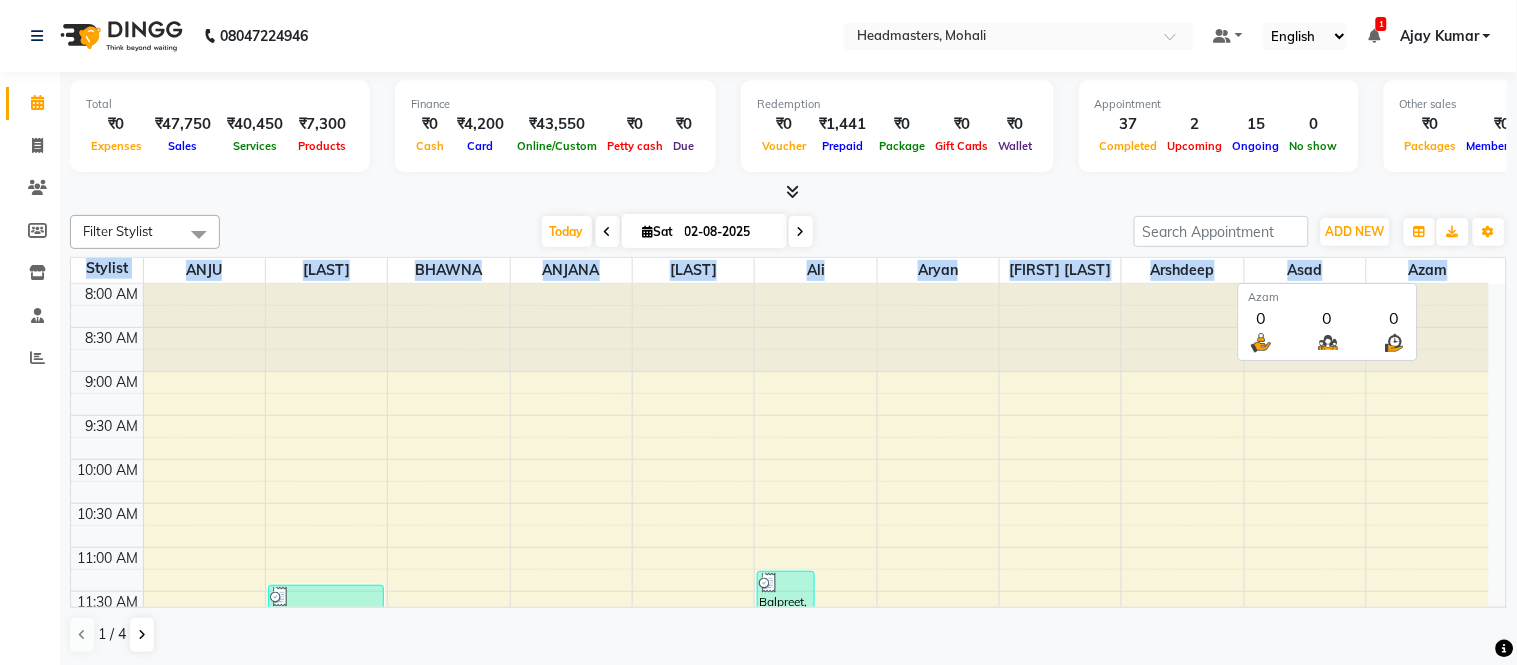 drag, startPoint x: 74, startPoint y: 266, endPoint x: 1473, endPoint y: 263, distance: 1399.0032 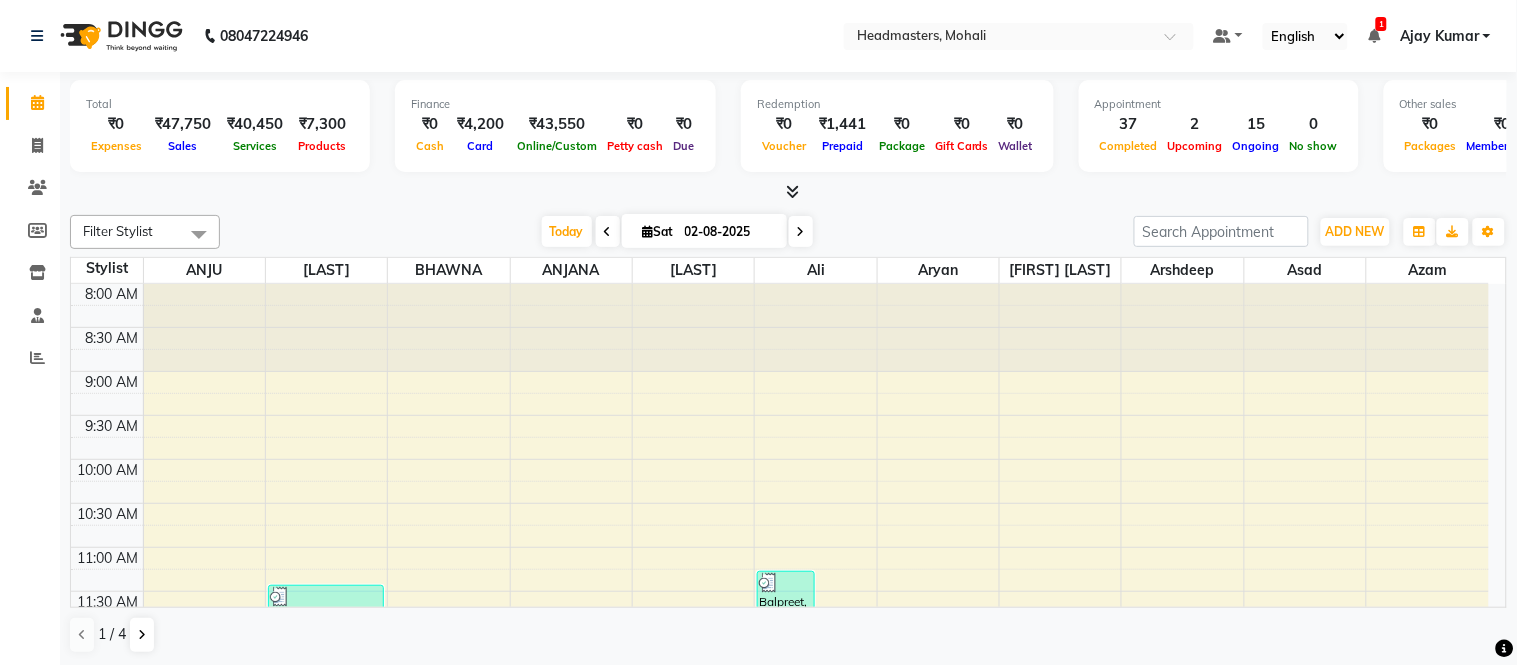 click on "Today  Sat 02-08-2025" at bounding box center (677, 232) 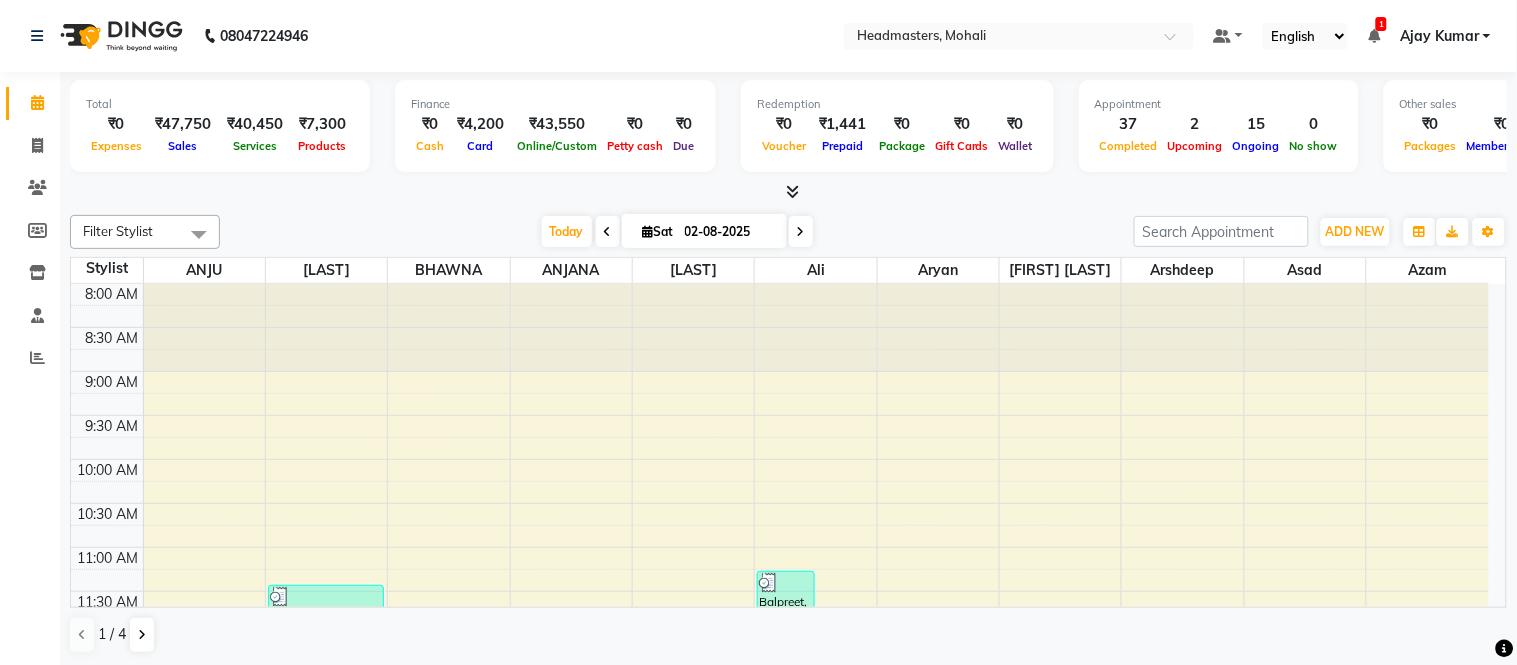 click on "08047224946 Select Location × Headmasters, Mohali Default Panel My Panel English ENGLISH Español العربية मराठी हिंदी ગુજરાતી தமிழ் 中文 Notifications nothing to show [FIRST] [LAST] Manage Profile Change Password Sign out  Version:3.15.11" 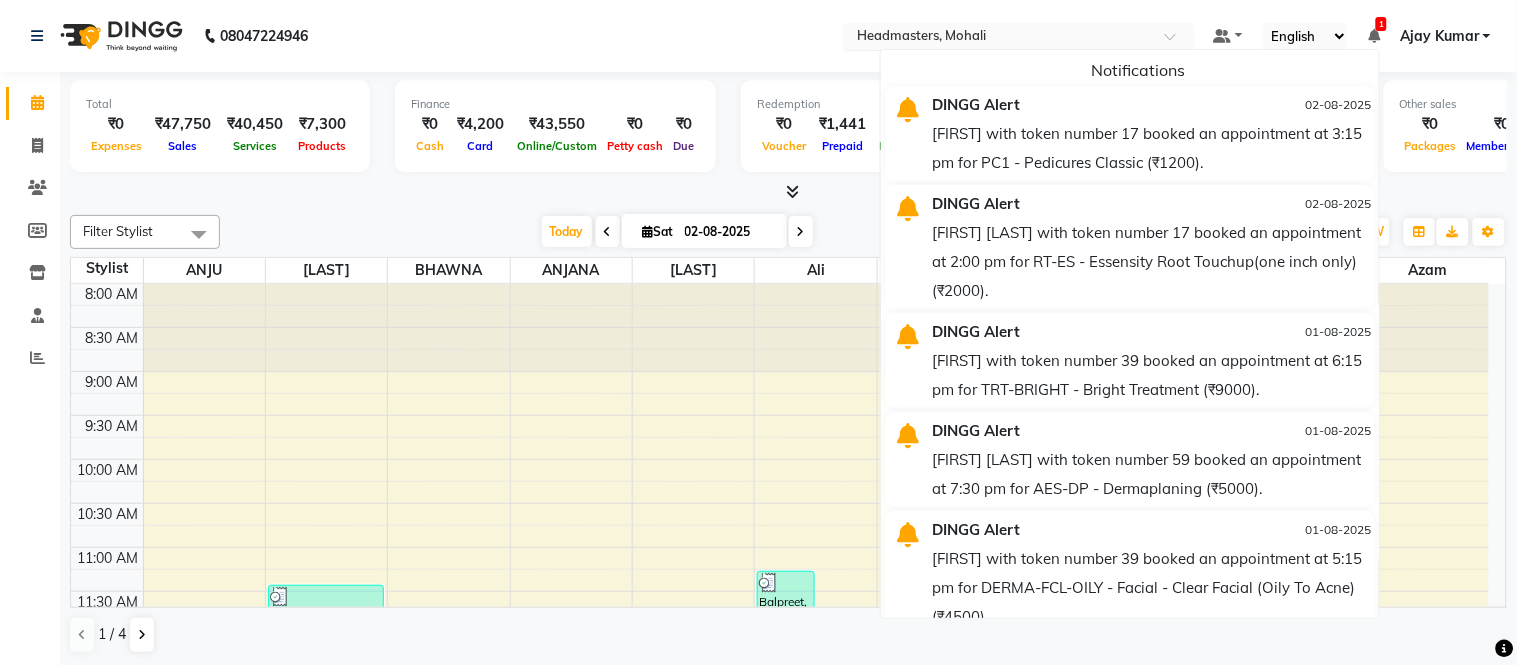 click at bounding box center (999, 38) 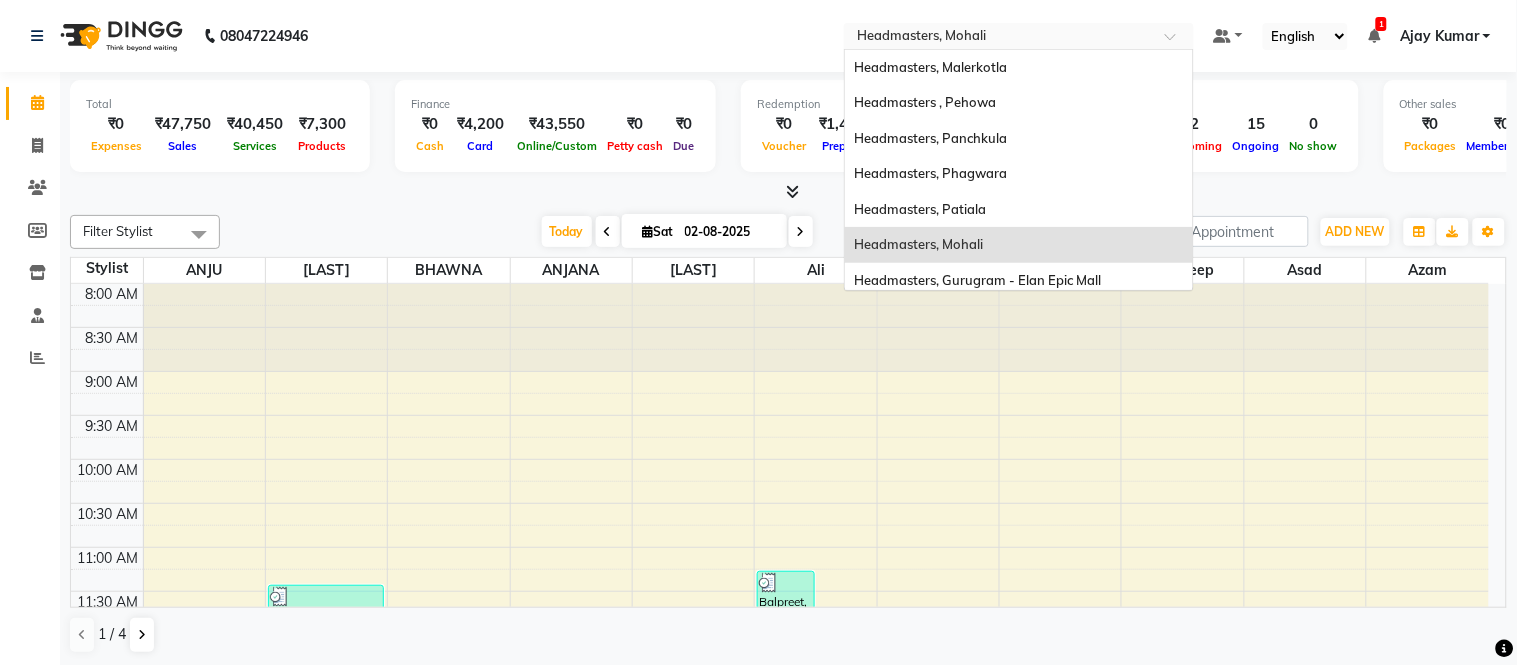 click on "1" at bounding box center [1381, 24] 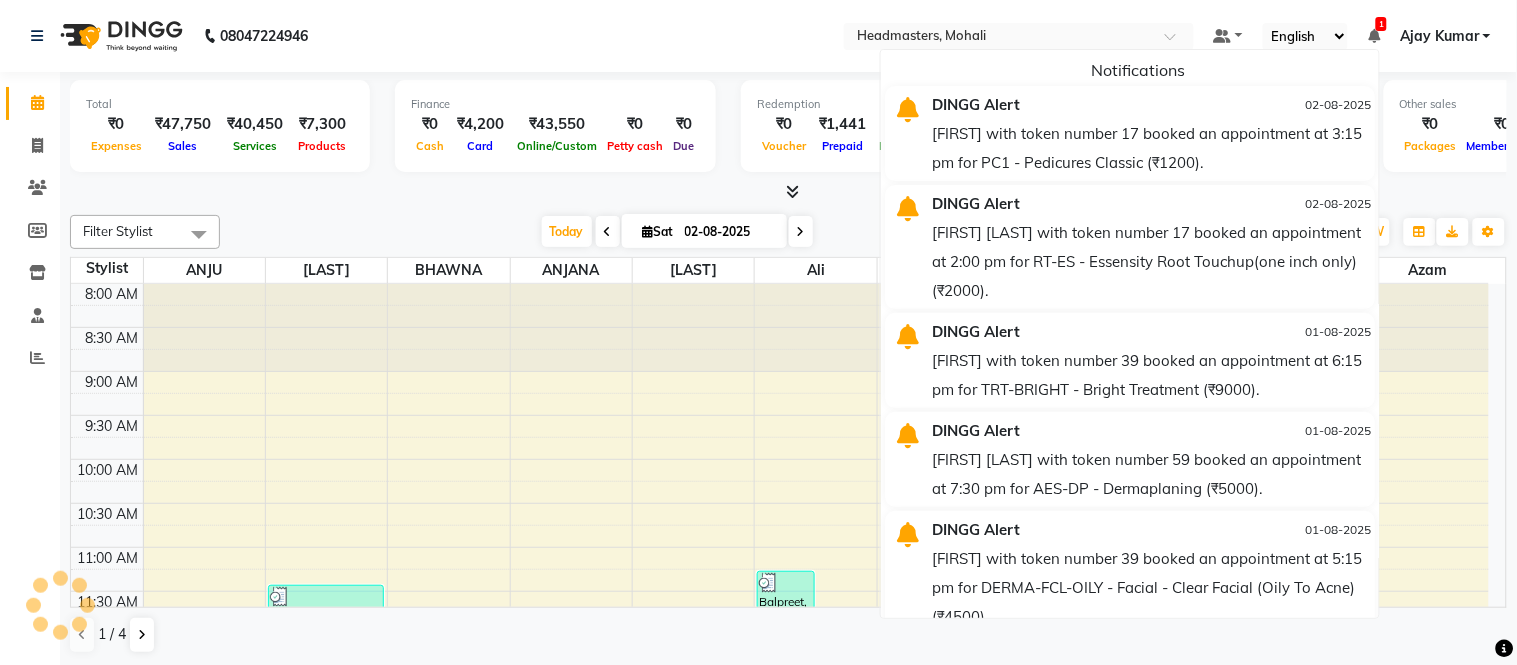 click on "08047224946 Select Location × Headmasters, Mohali Default Panel My Panel English ENGLISH Español العربية मराठी हिंदी ગુજરાતી தமிழ் 中文 1 Notifications  DINGG Alert   02-08-2025   [FIRST] with token number 17 booked an appointment at 3:15 pm for PC1 - Pedicures Classic (₹1200).   DINGG Alert   02-08-2025   [FIRST] with token number 17 booked an appointment at 2:00 pm for RT-ES - Essensity Root Touchup(one inch only) (₹2000).   DINGG Alert   01-08-2025   [FIRST] with token number 39 booked an appointment at 6:15 pm for TRT-BRIGHT - Bright Treatment (₹9000).   DINGG Alert   01-08-2025   [FIRST] with token number 59 booked an appointment at 7:30 pm for AES-DP - Dermaplaning (₹5000).   DINGG Alert   01-08-2025   [FIRST] with token number 39 booked an appointment at 5:15 pm for DERMA-FCL-OILY  - Facial - Clear Facial (Oily To Acne) (₹4500).   DINGG Alert   01-08-2025   DINGG Alert   01-08-2025   DINGG Alert   01-08-2025   DINGG Alert   01-08-2025" 